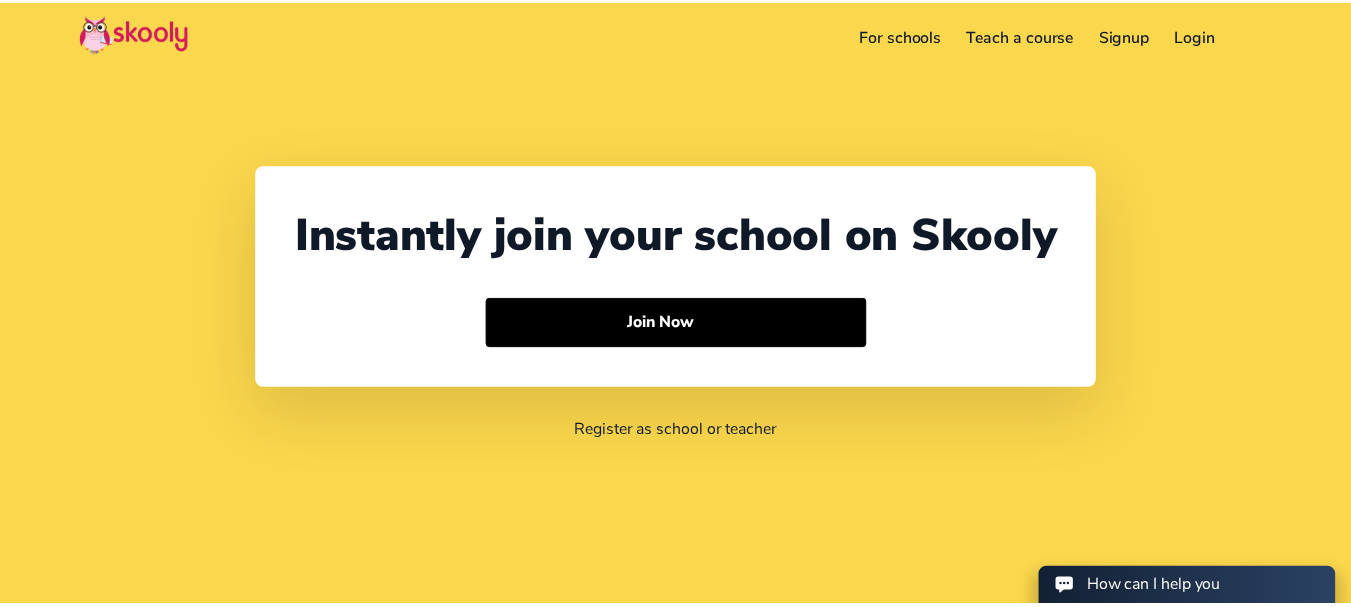 scroll, scrollTop: 0, scrollLeft: 0, axis: both 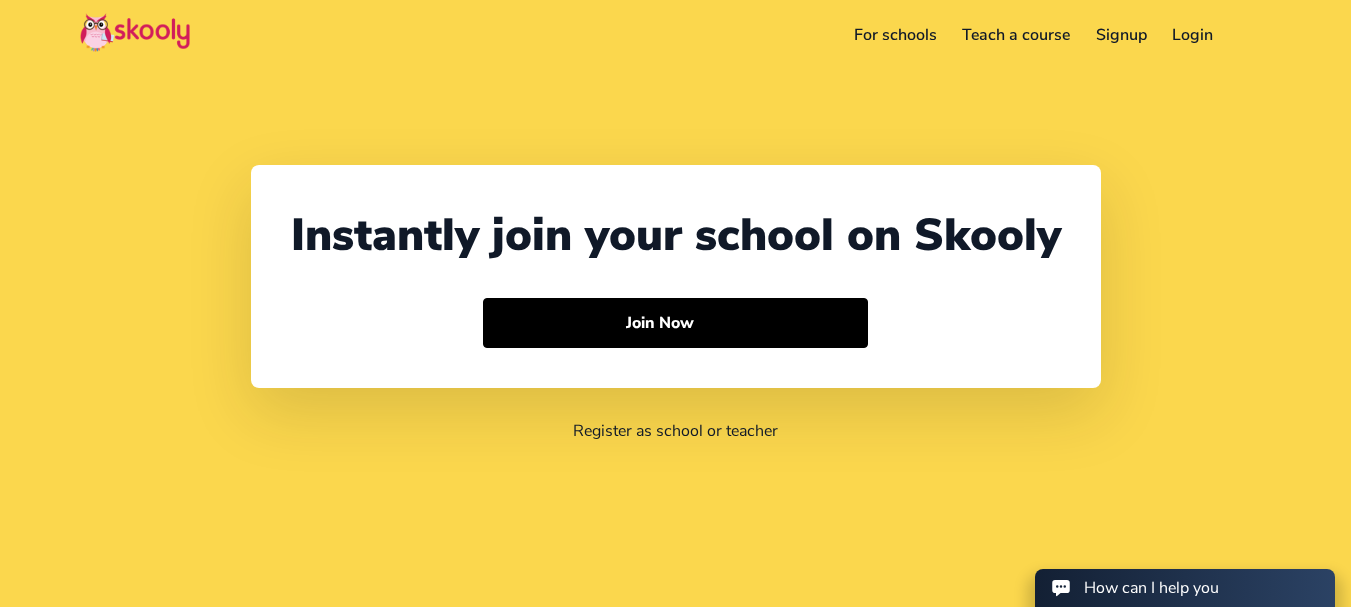 select on "91" 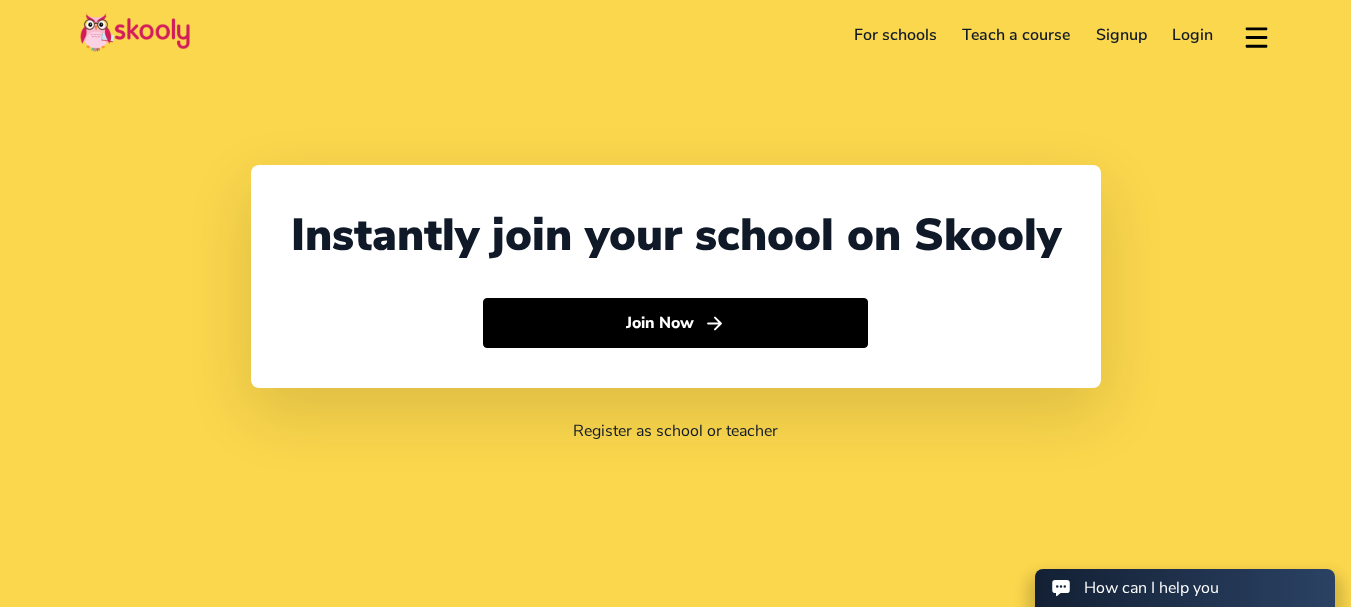 click on "Login" 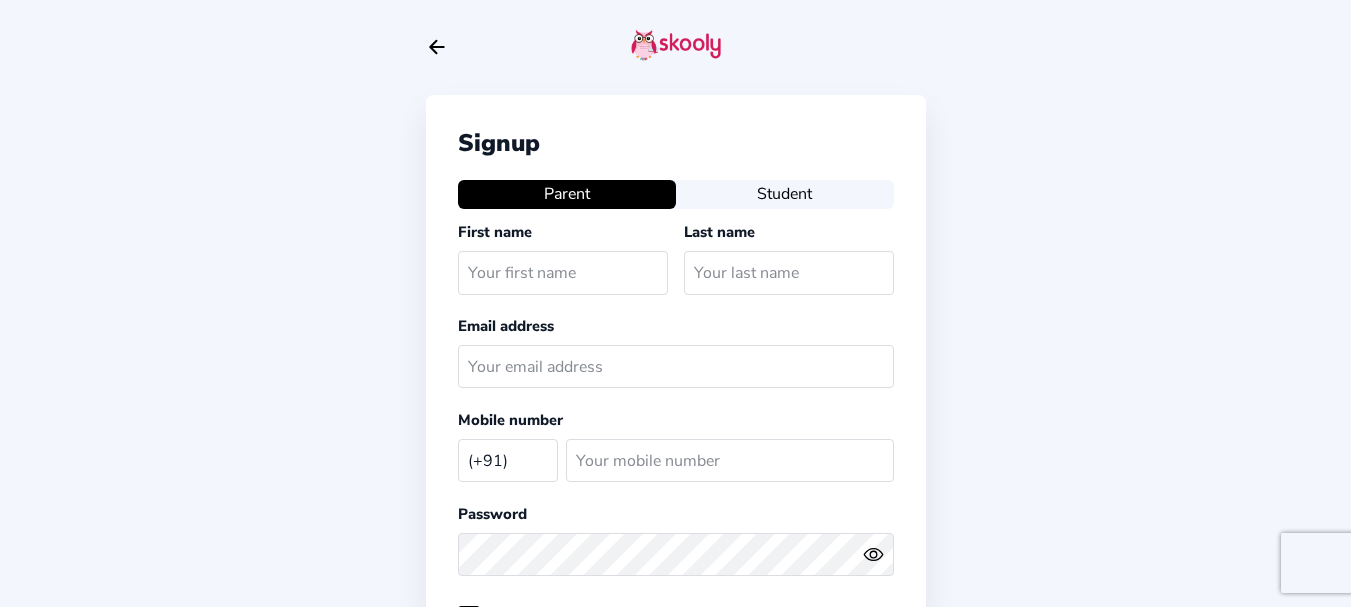 select on "IN" 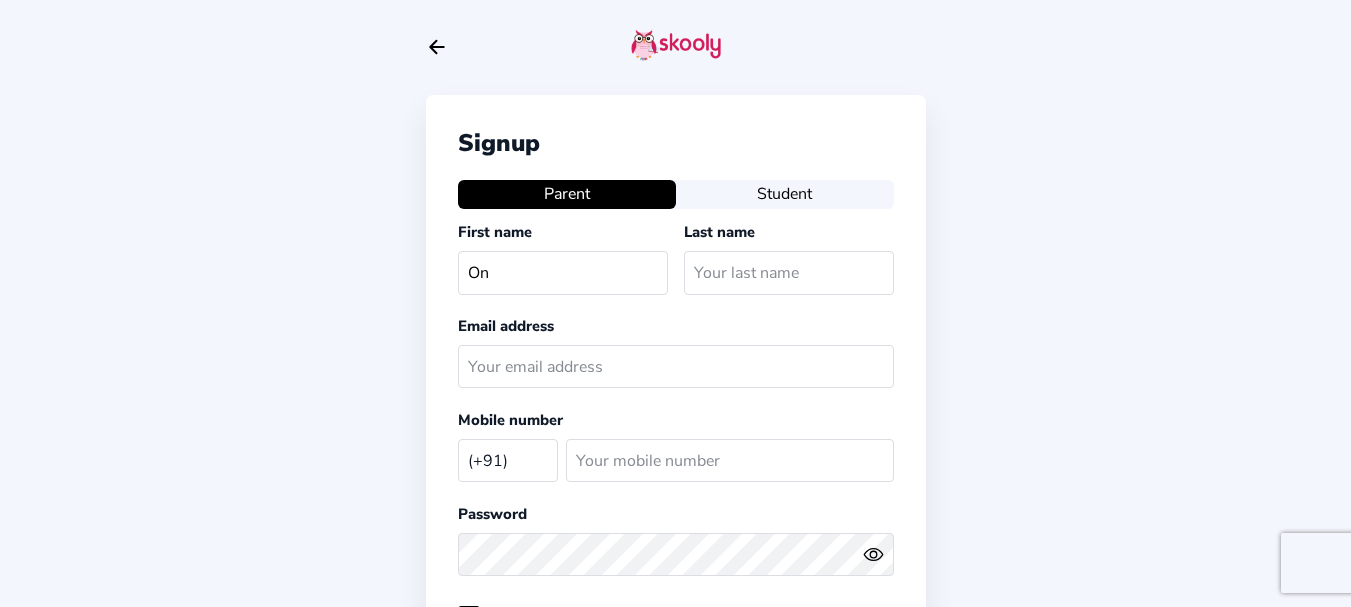 type on "On" 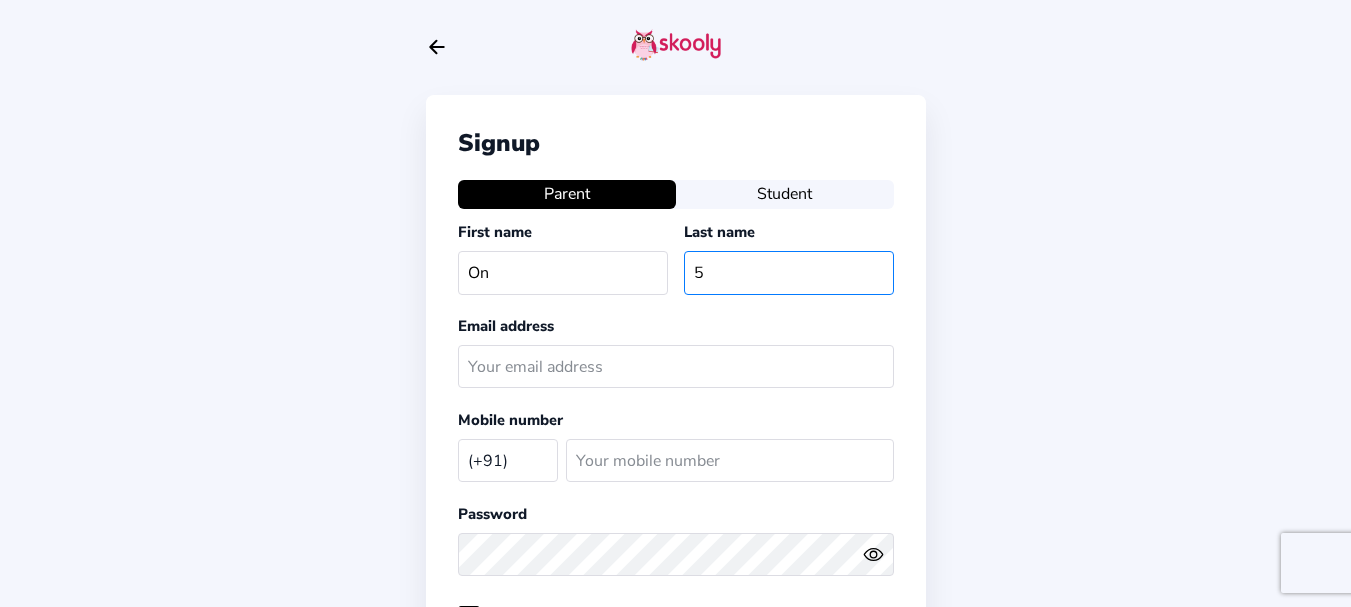 type on "5" 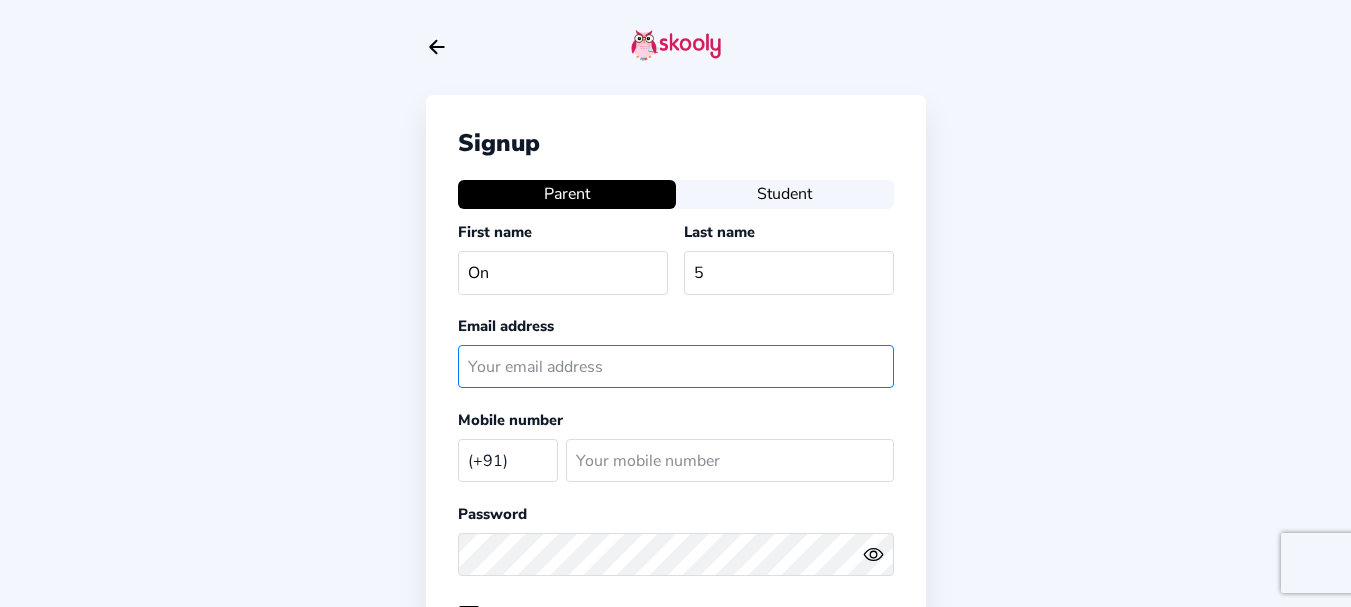 click 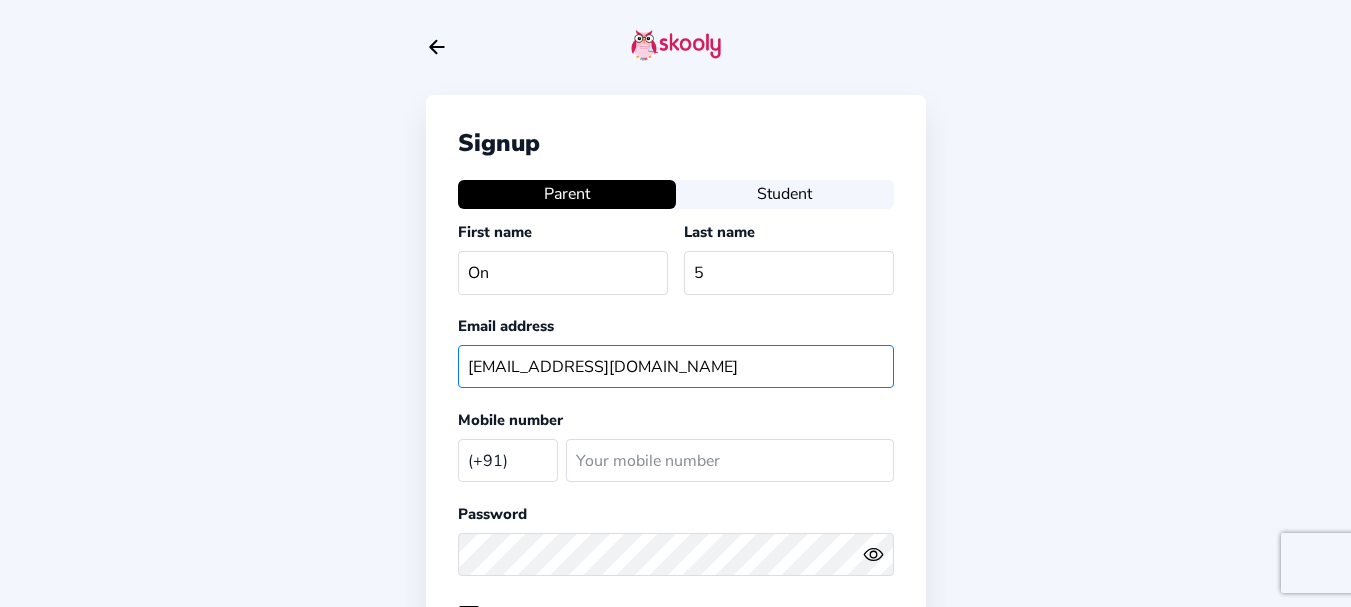 type on "[EMAIL_ADDRESS][DOMAIN_NAME]" 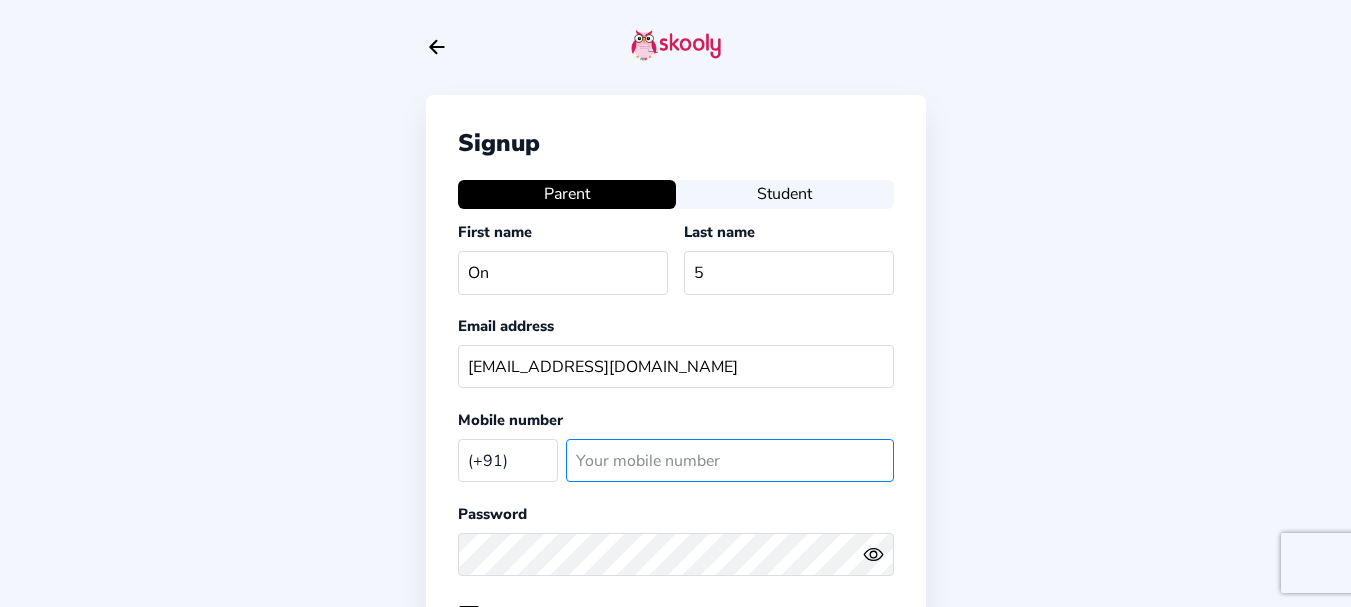 click 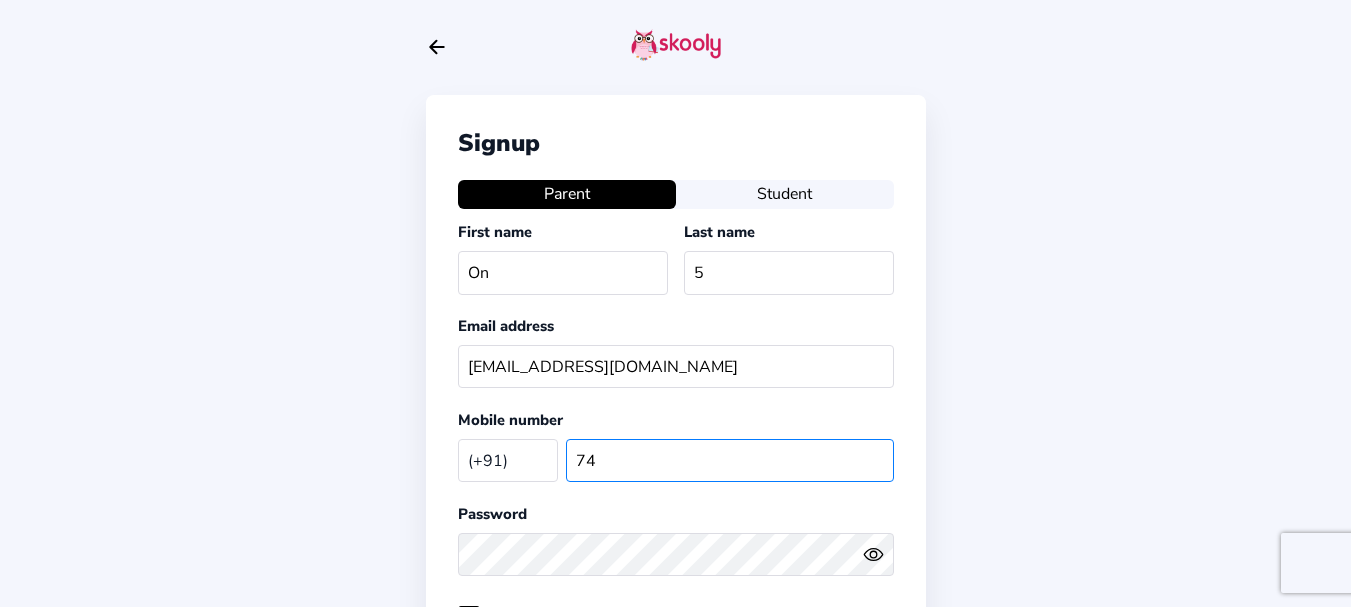 type on "7" 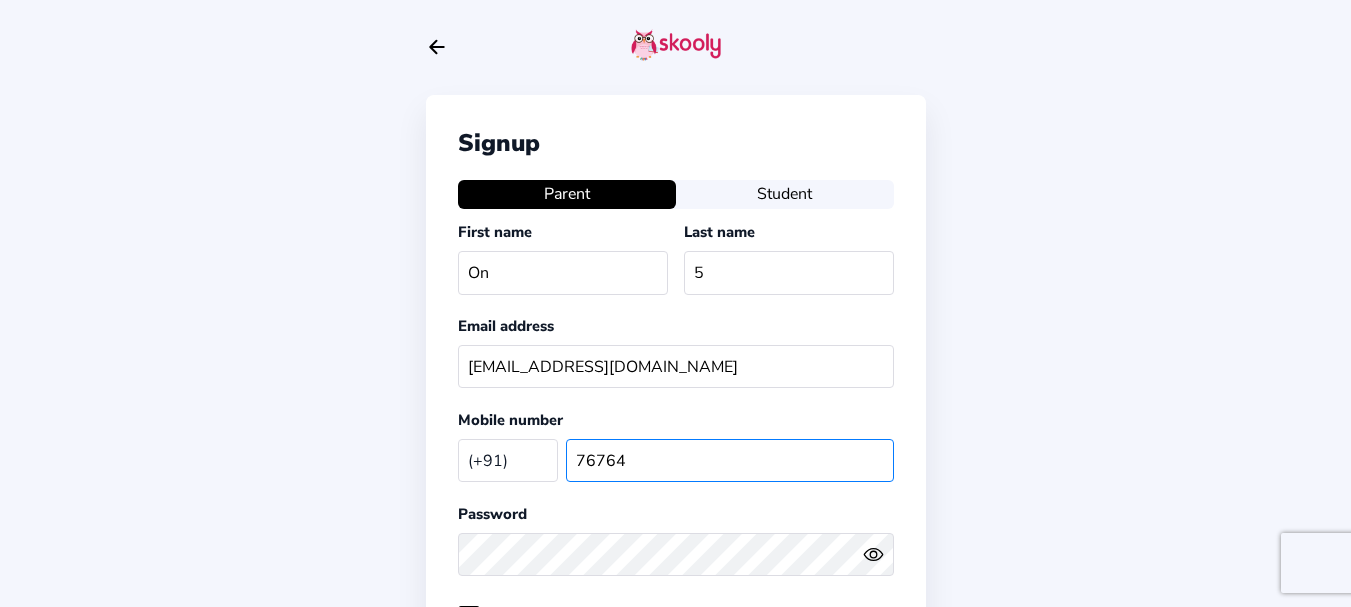 type on "76764" 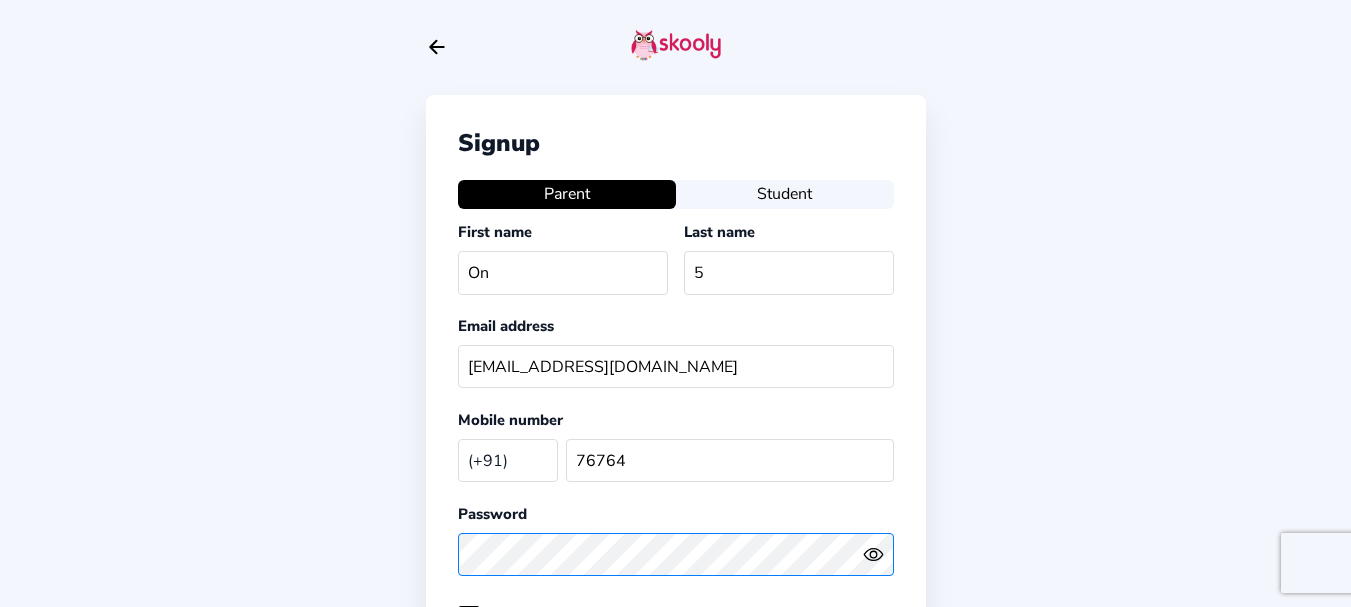 scroll, scrollTop: 300, scrollLeft: 0, axis: vertical 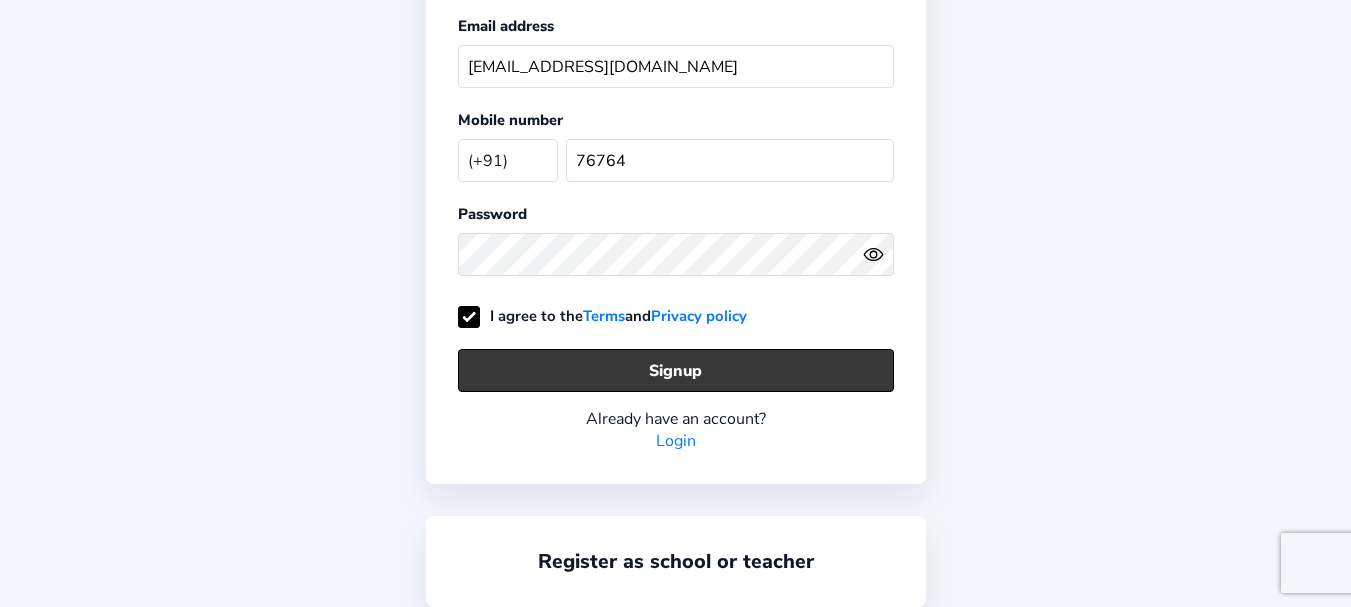 click on "Signup" 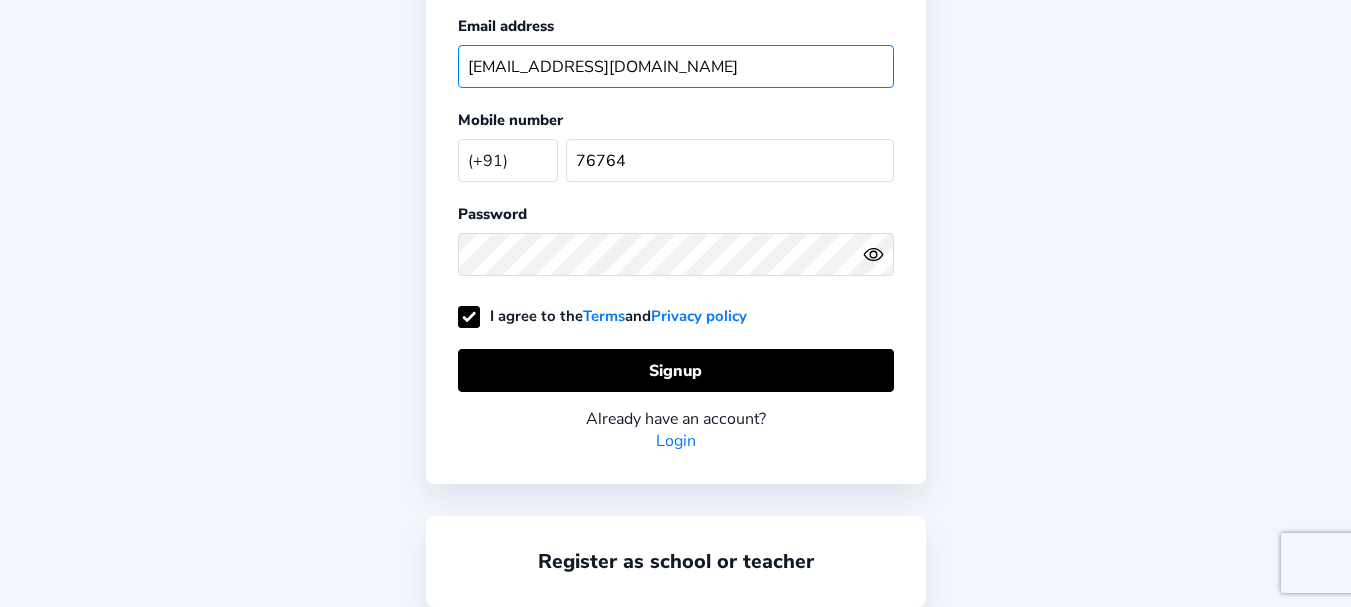 click on "Online5@mailinator.com" 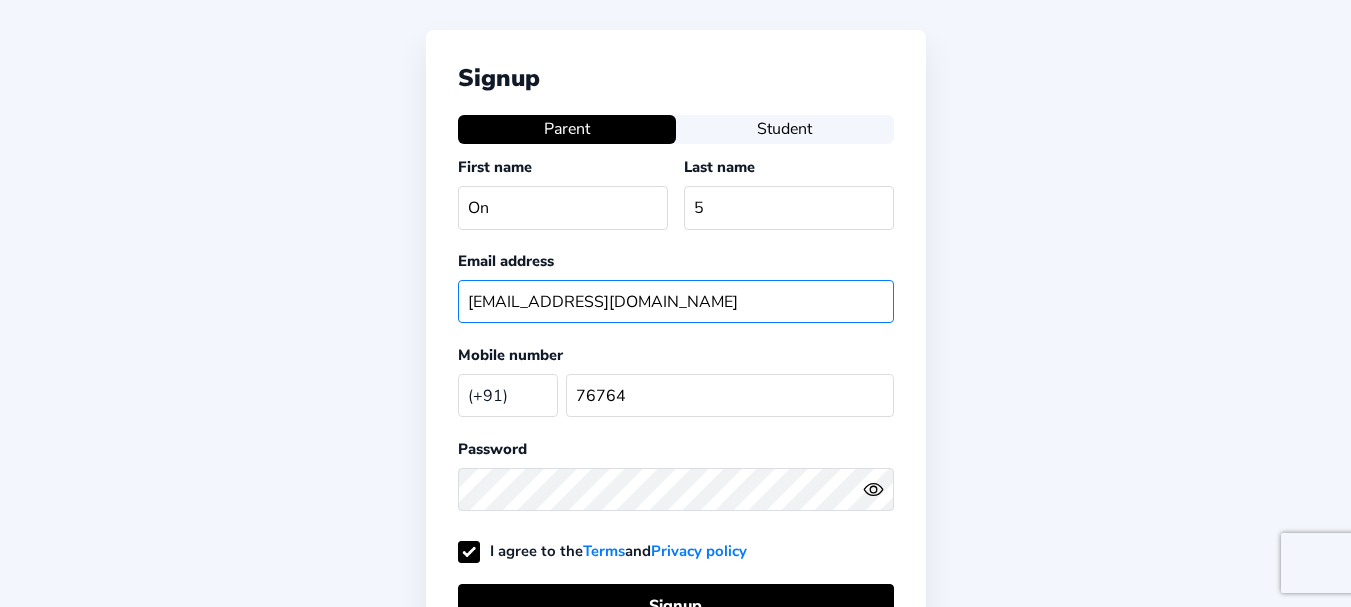 scroll, scrollTop: 0, scrollLeft: 0, axis: both 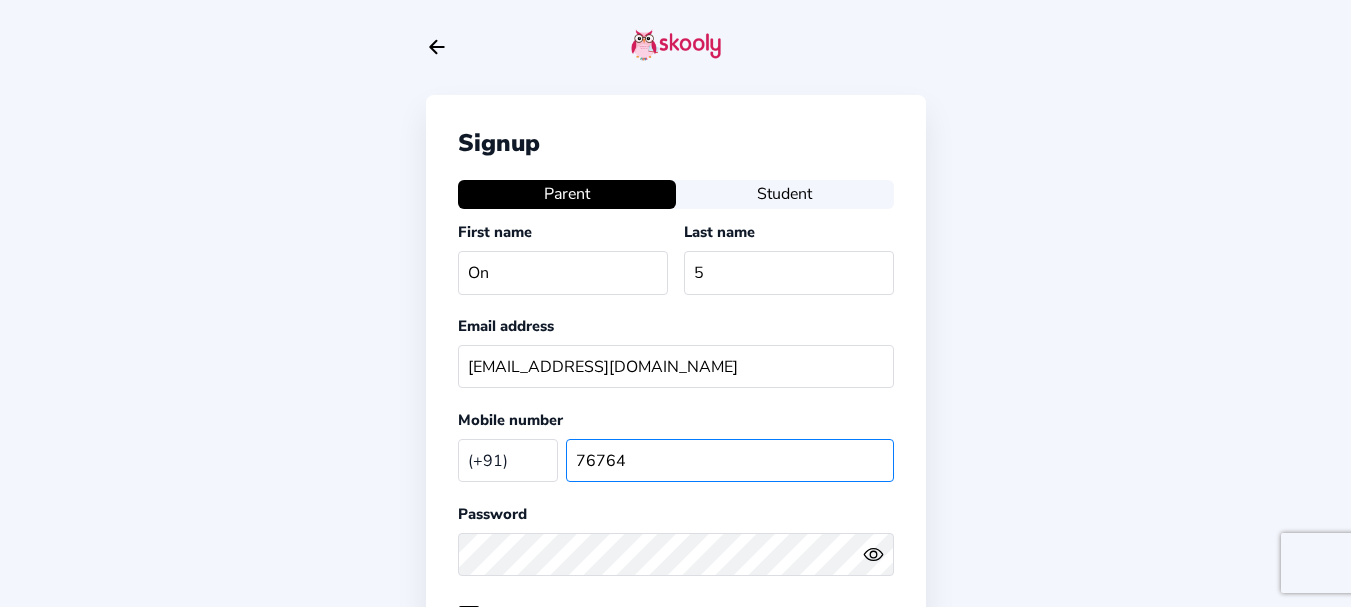 click on "76764" 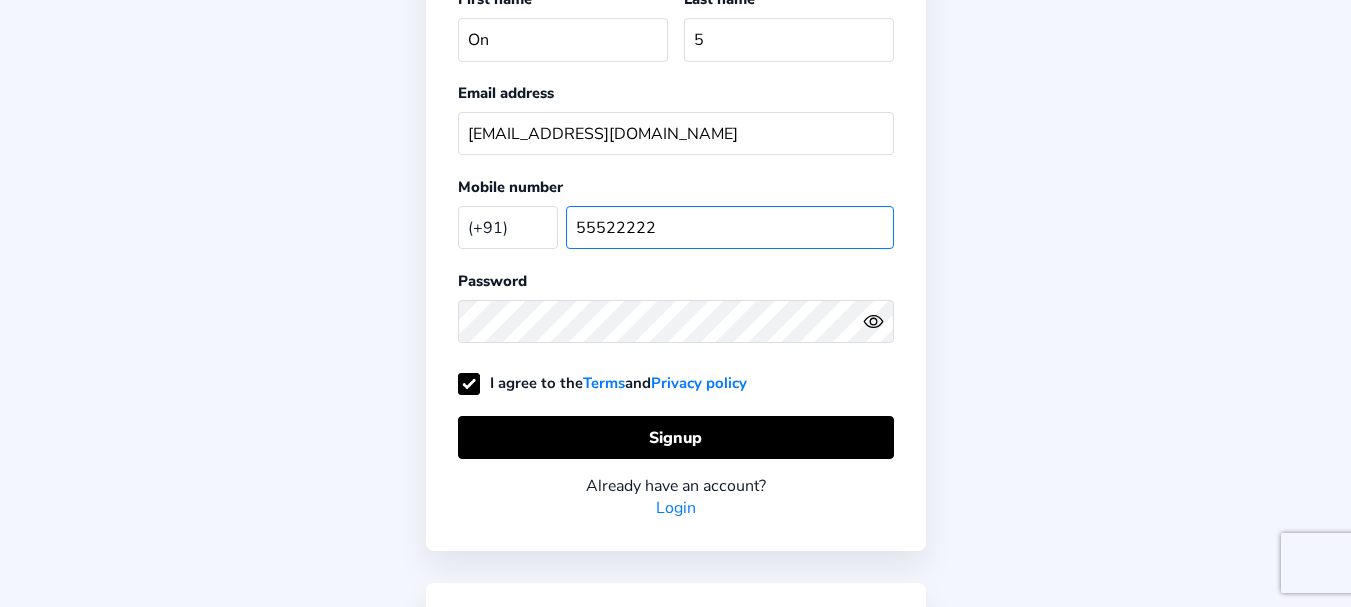 scroll, scrollTop: 300, scrollLeft: 0, axis: vertical 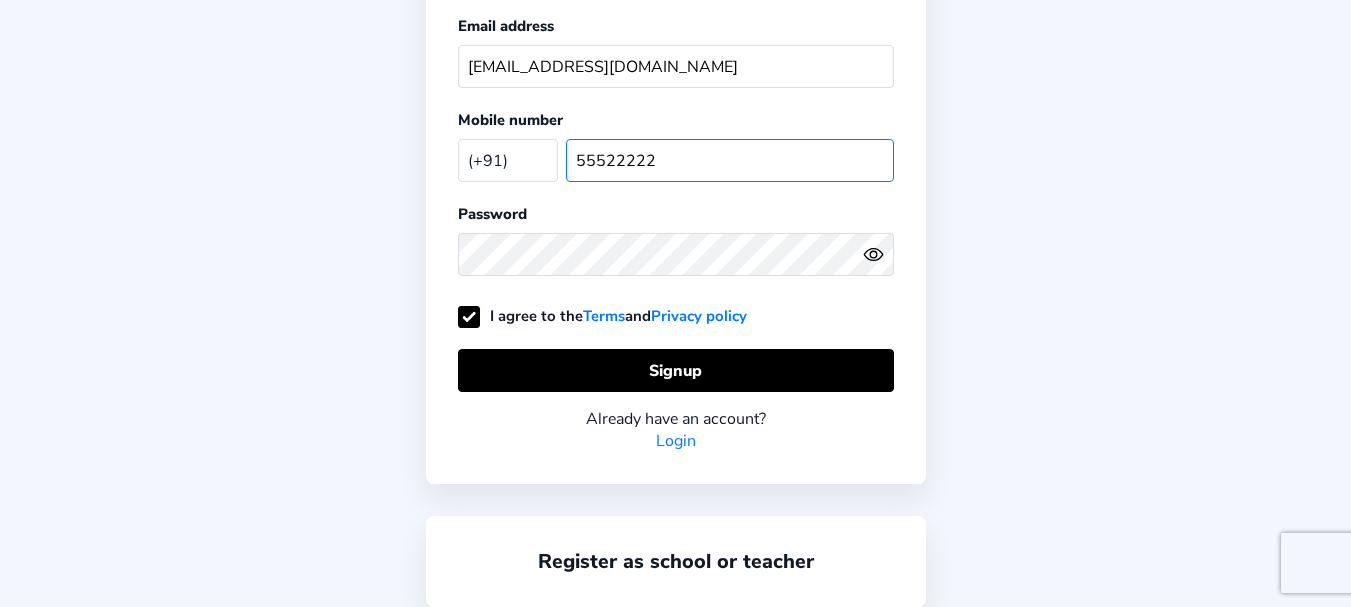 type on "55522222" 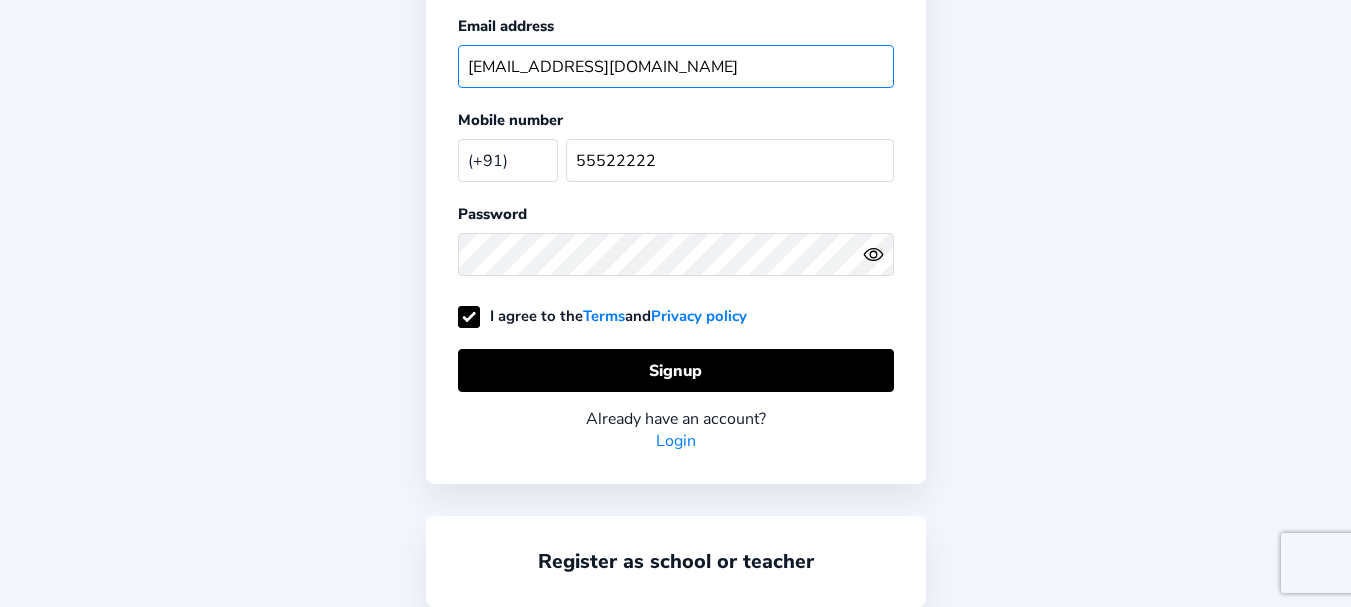 click on "testchildzz@mailinator.com" 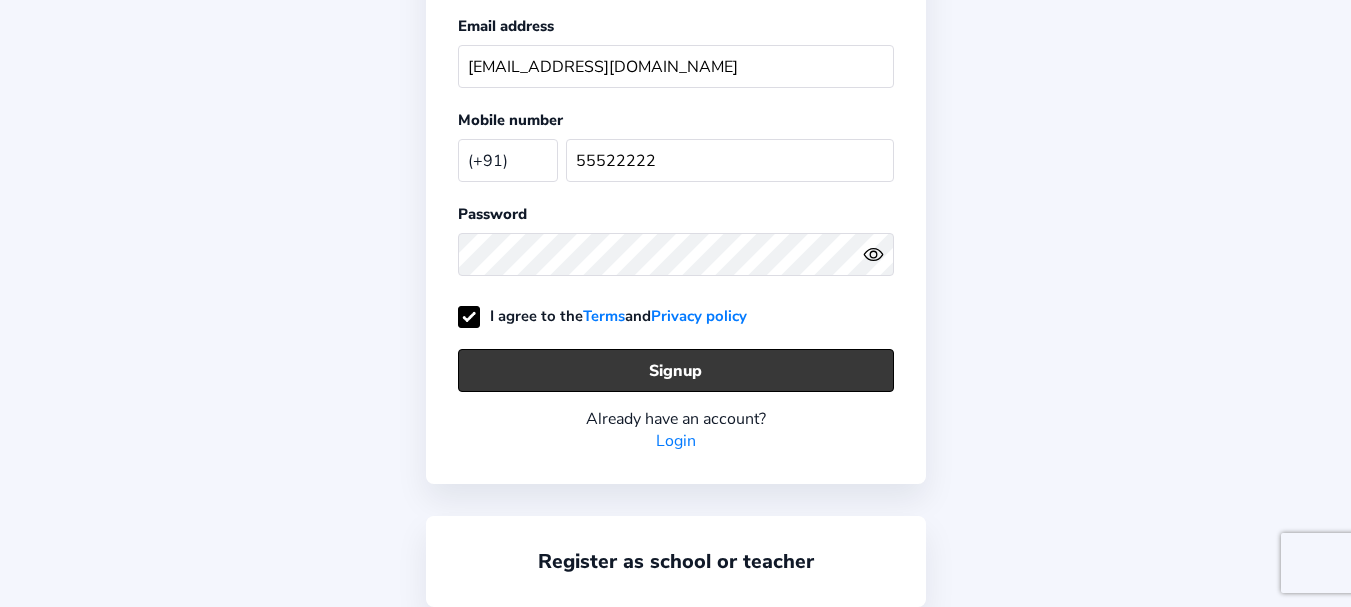 click on "Signup" 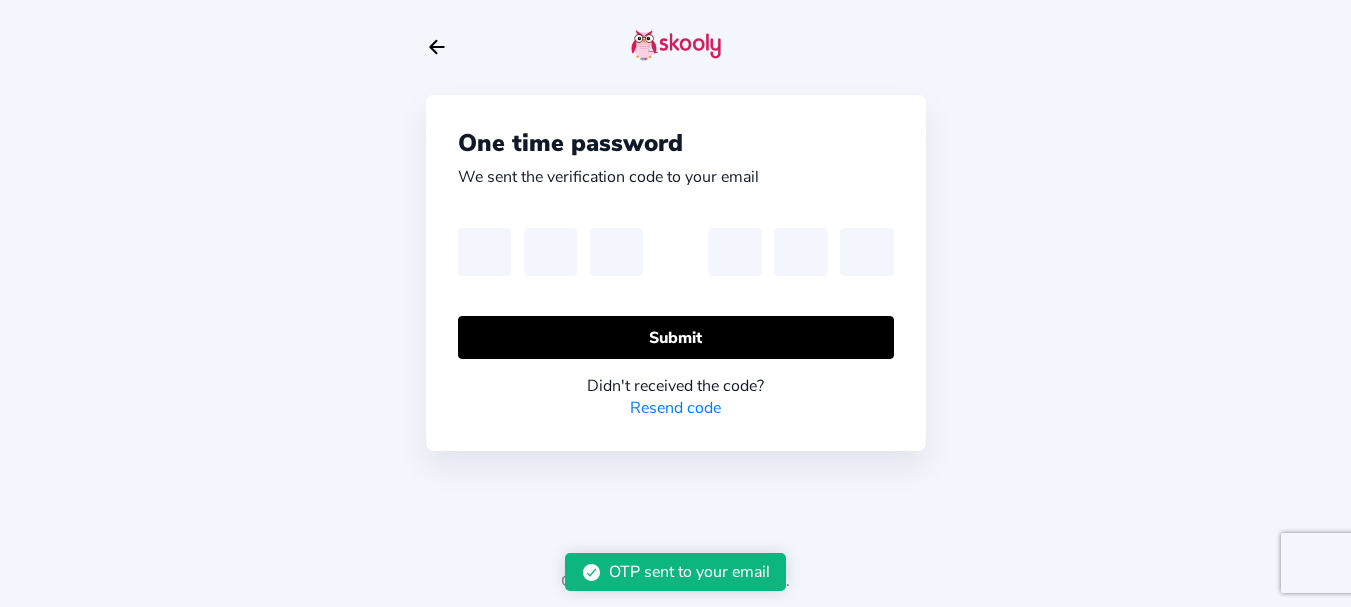 scroll, scrollTop: 0, scrollLeft: 0, axis: both 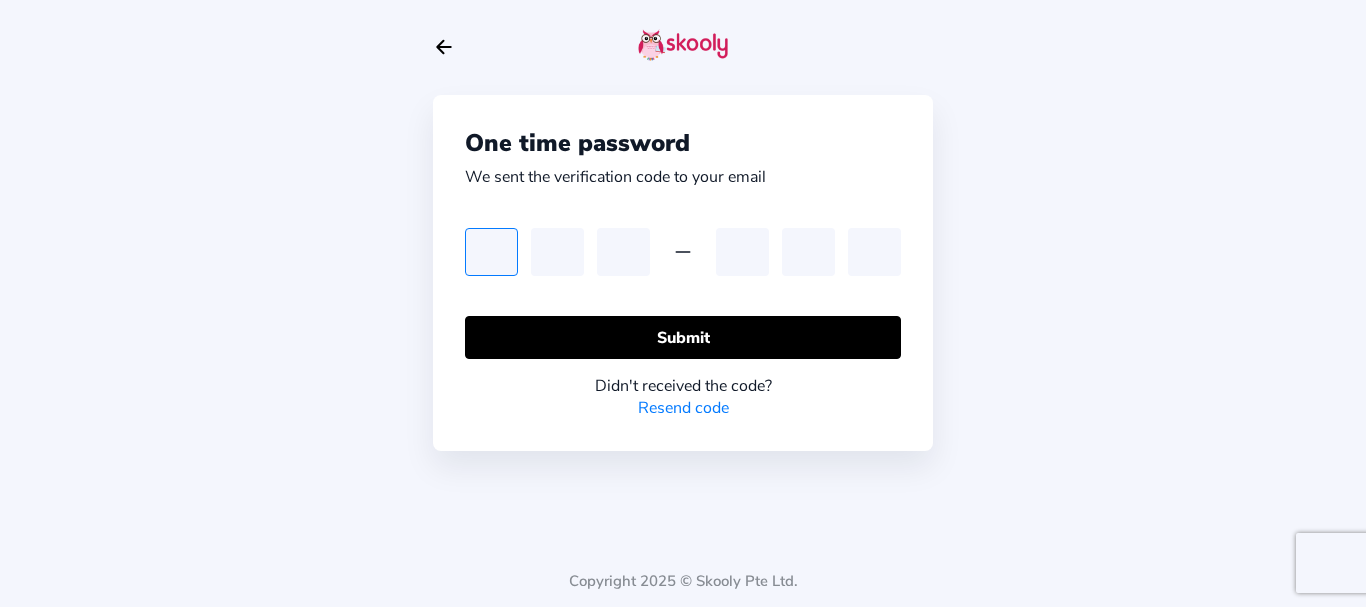 type on "3" 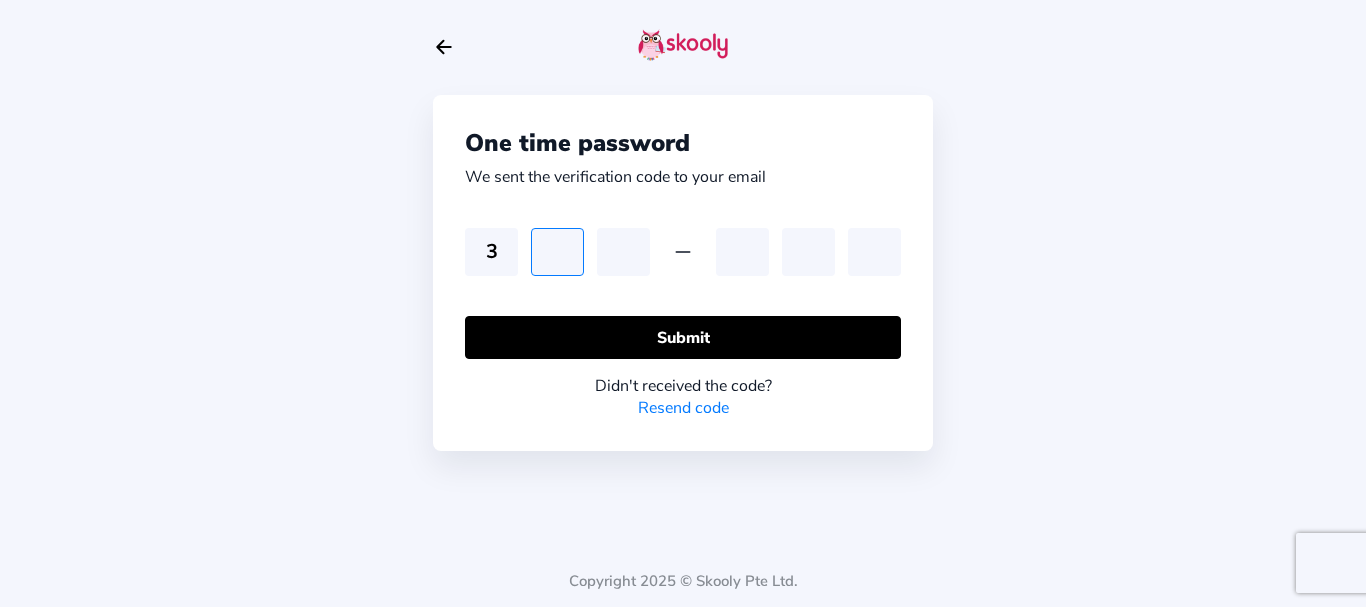 type on "7" 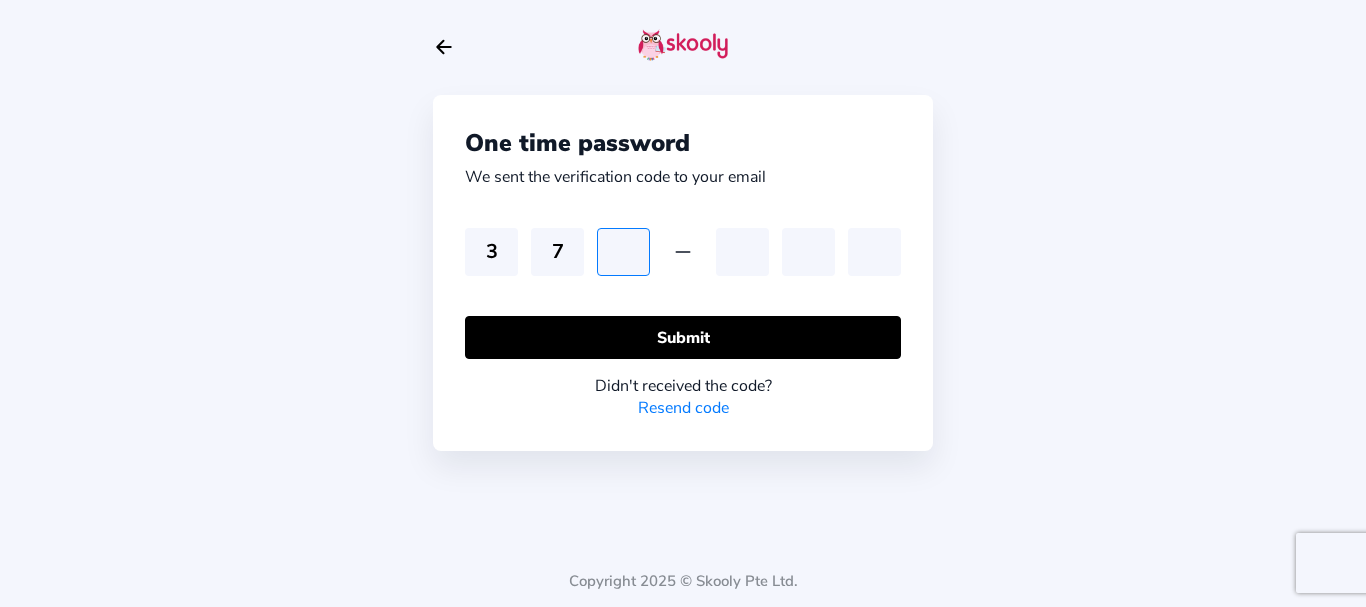 type on "4" 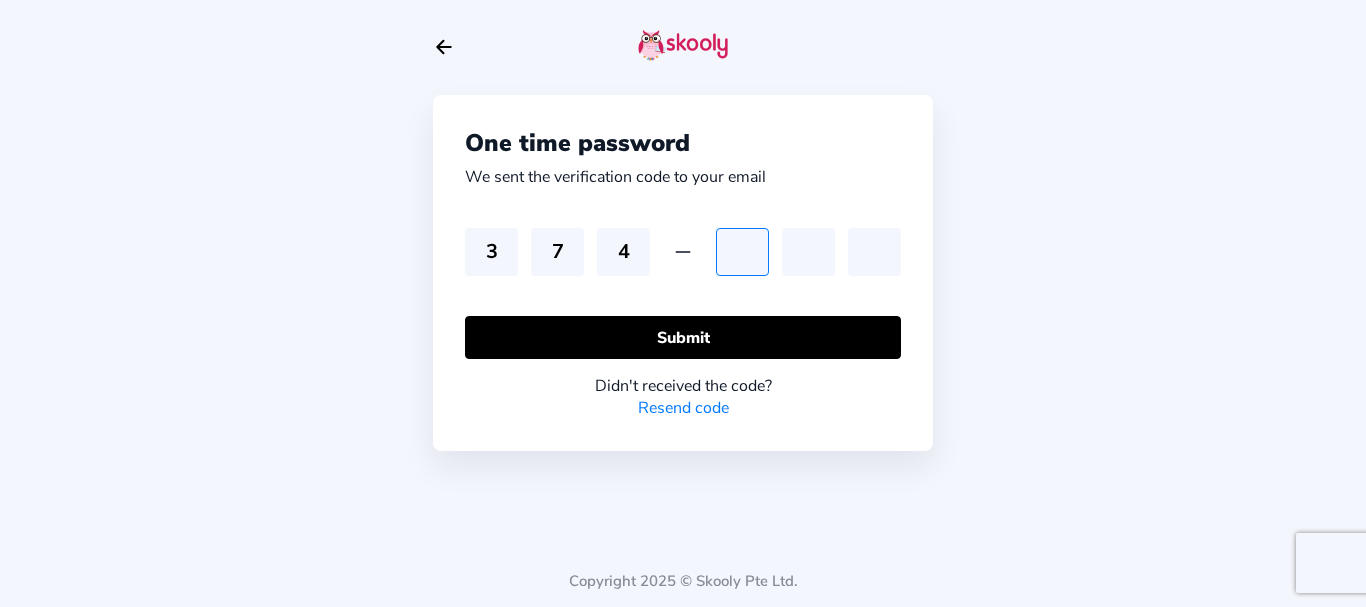 type on "7" 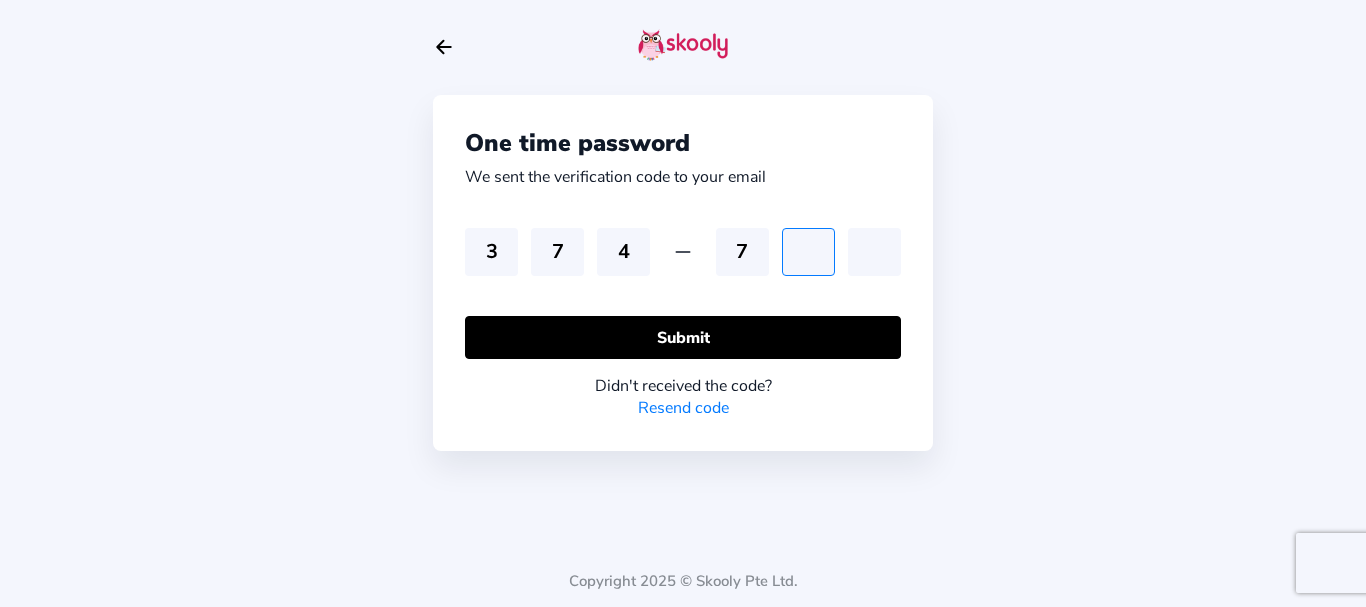 type on "7" 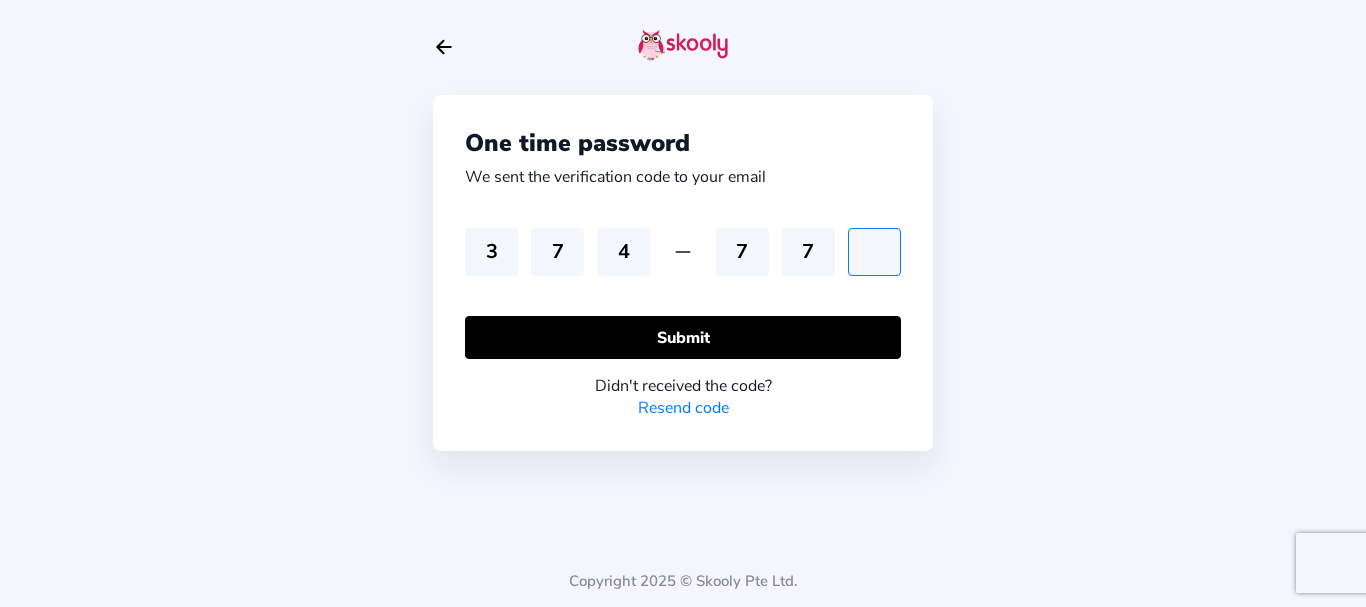 type on "0" 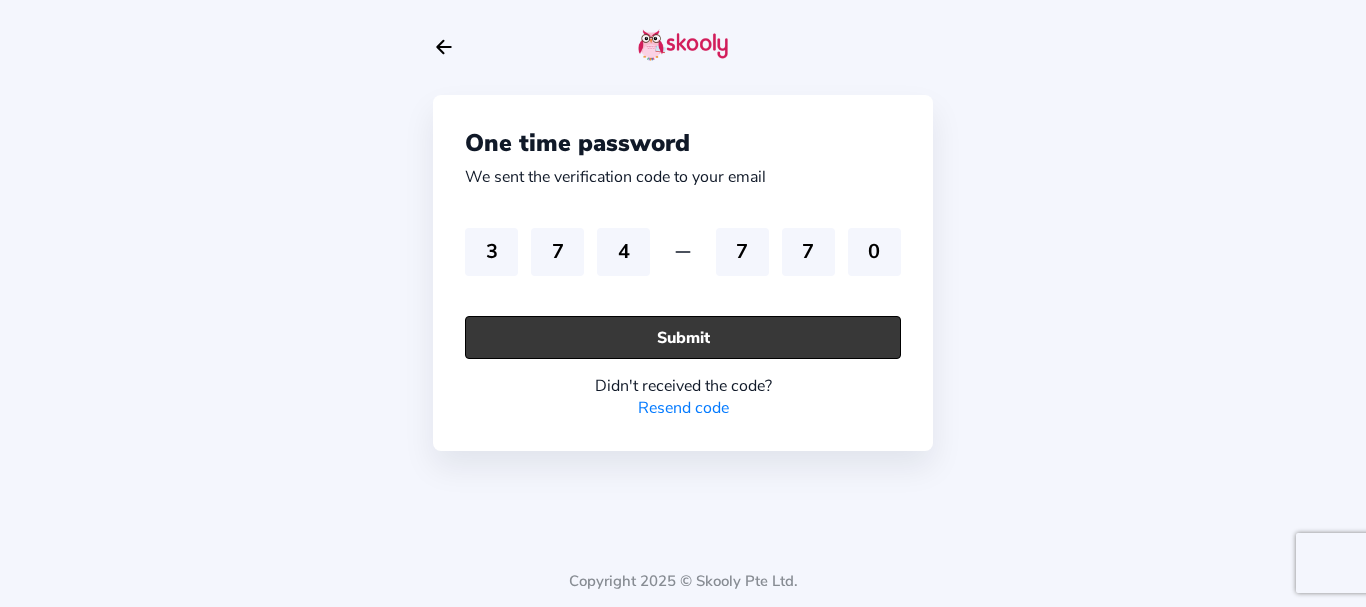 click on "Submit" 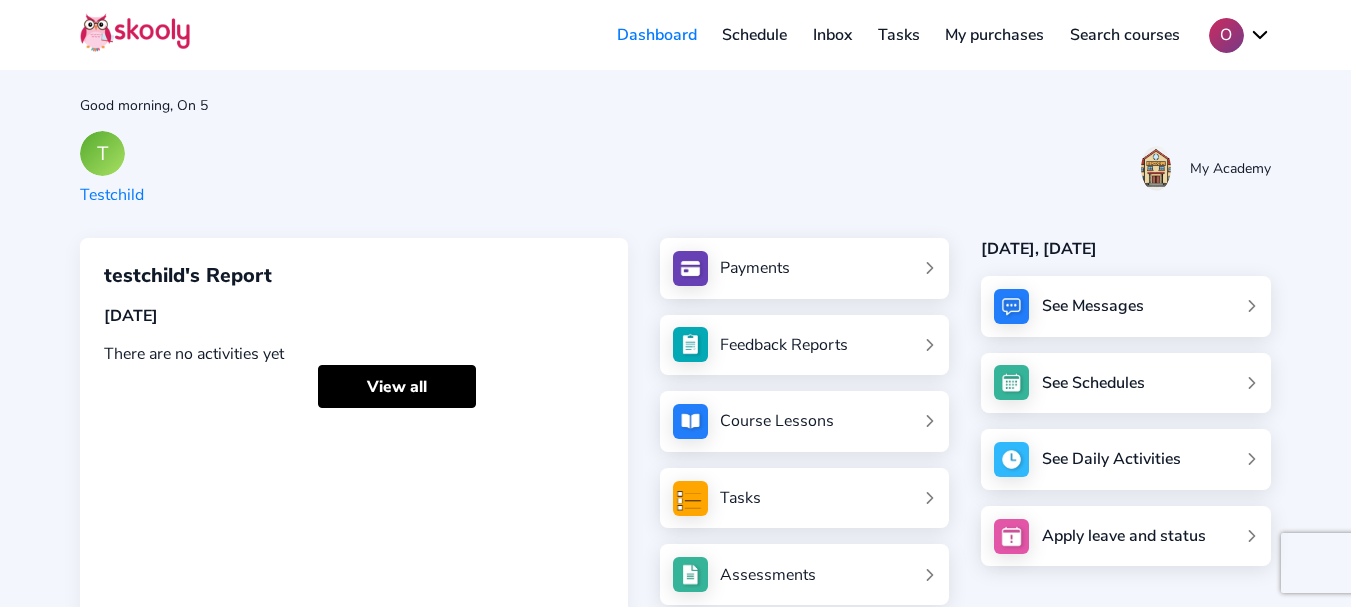 click on "O" 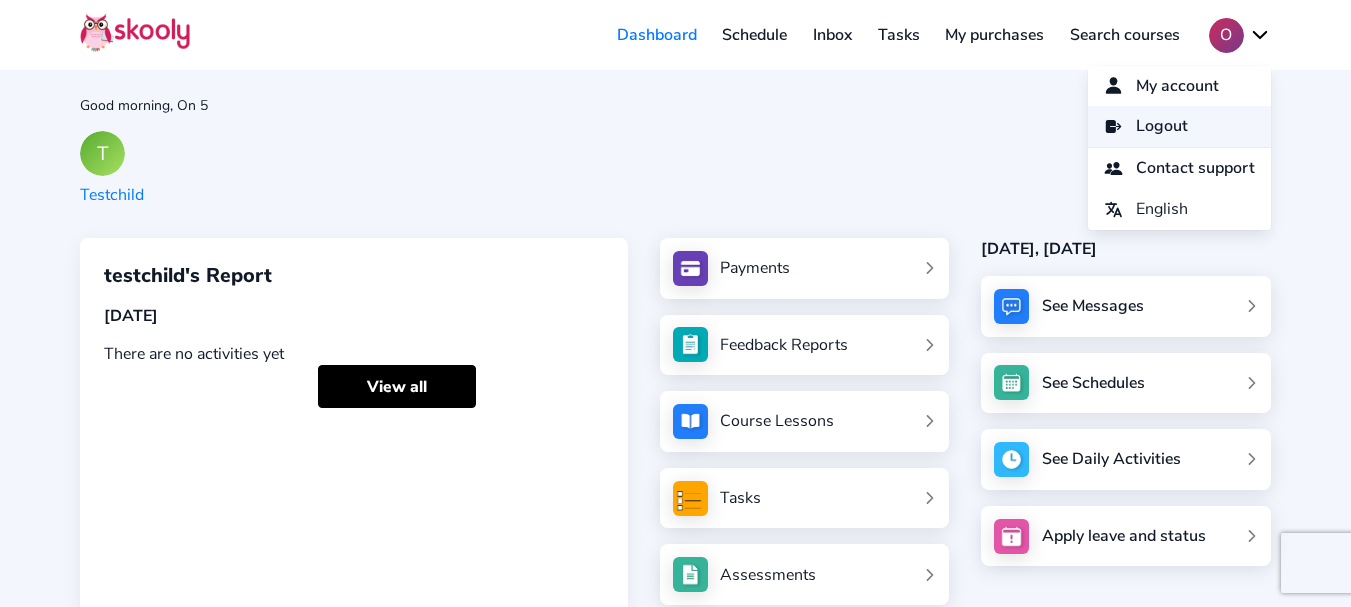 click on "Logout" 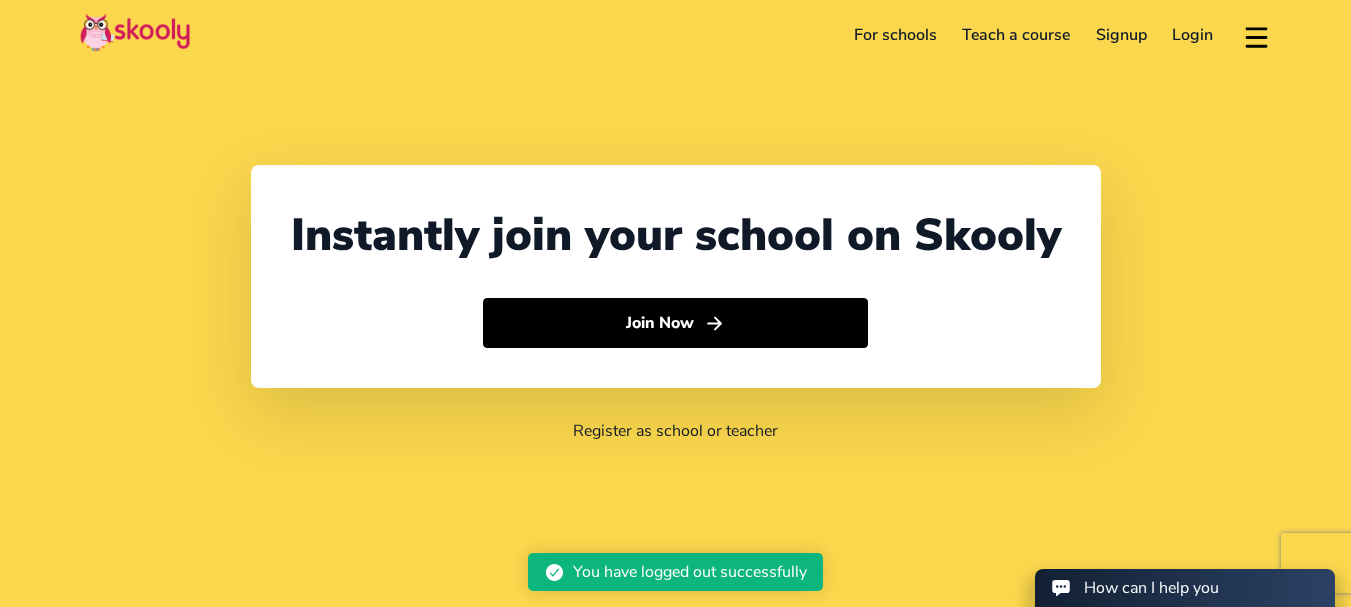select on "91" 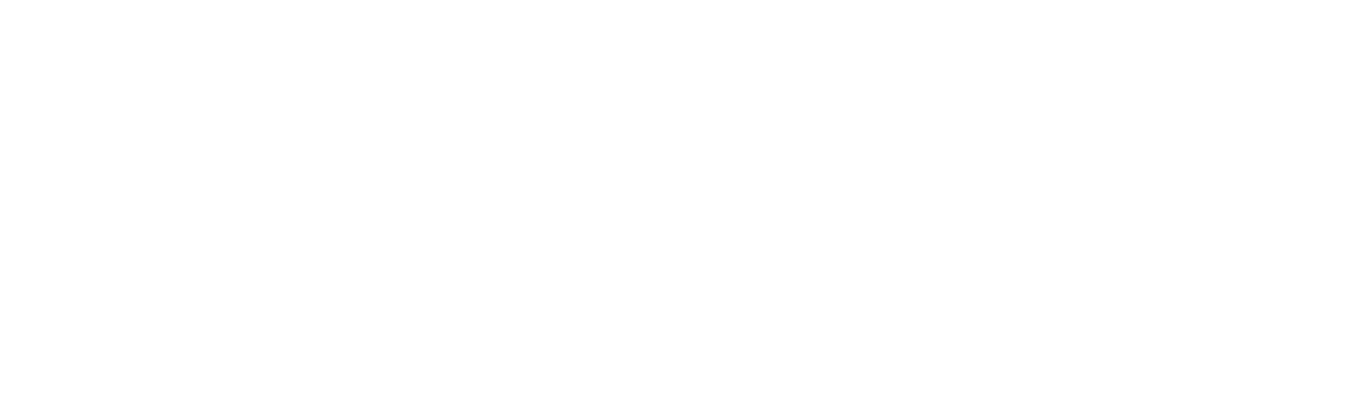 scroll, scrollTop: 0, scrollLeft: 0, axis: both 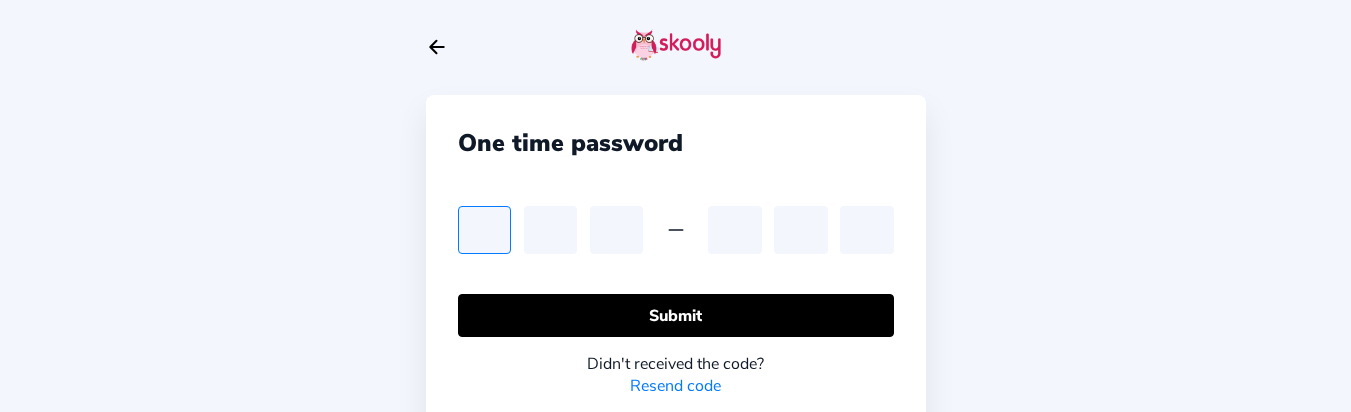 type on "1" 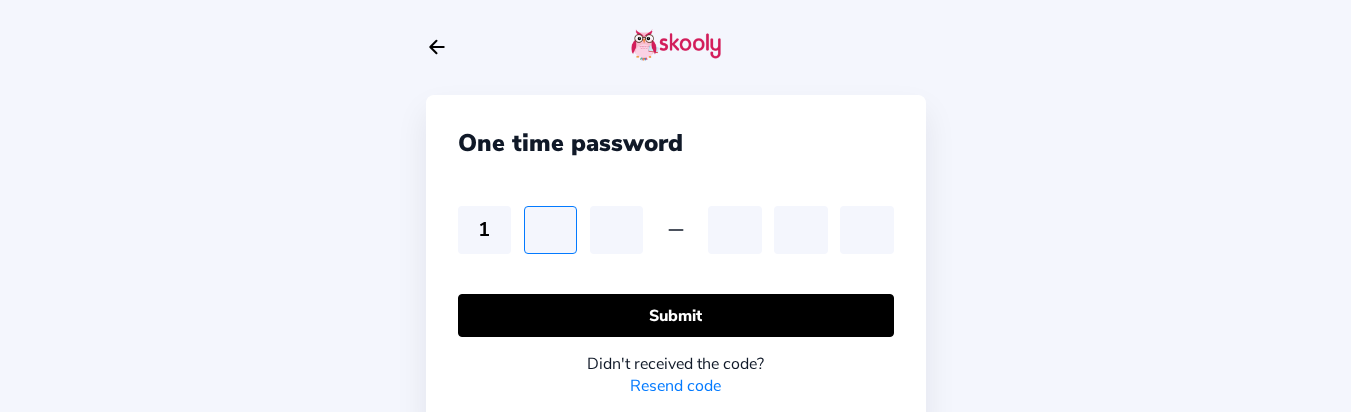 type on "8" 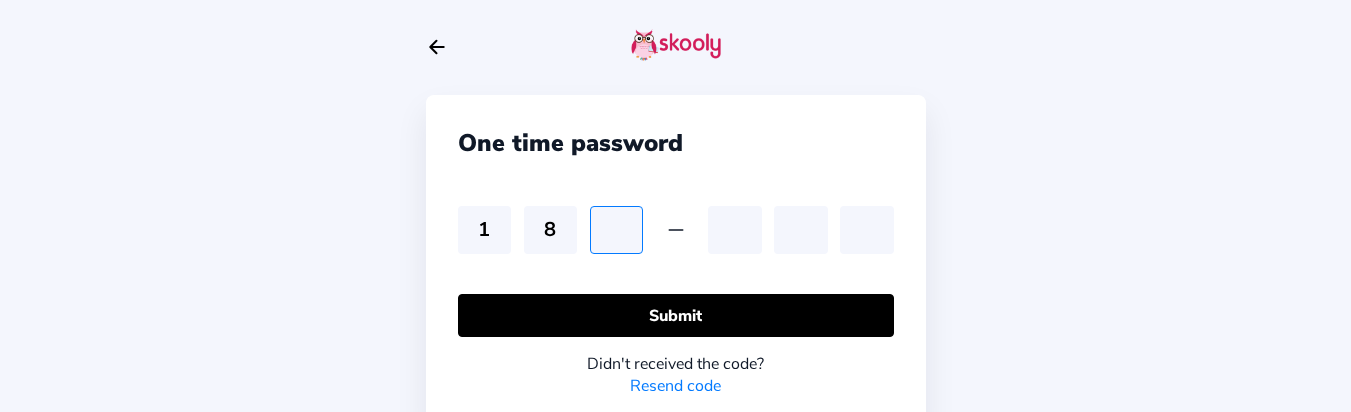 type on "1" 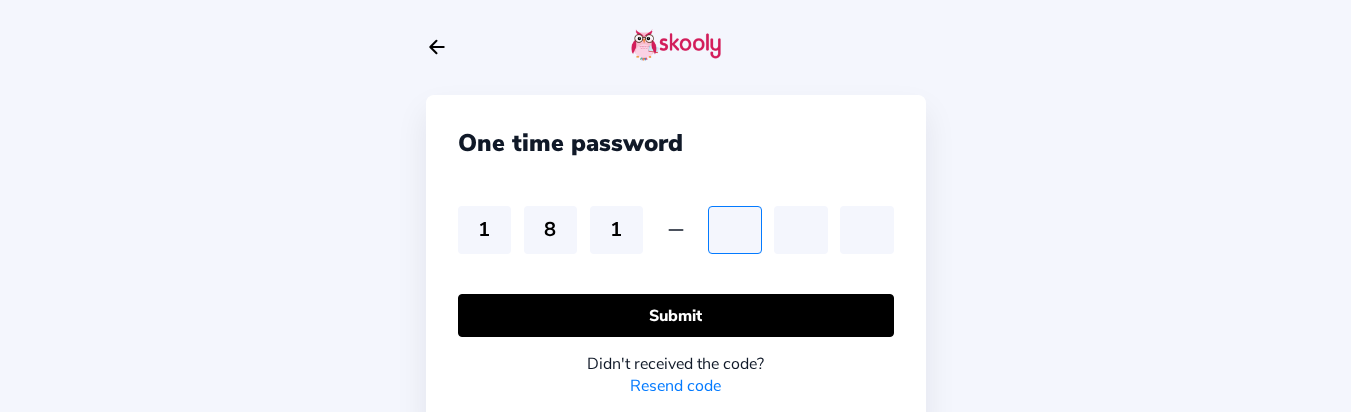 type on "6" 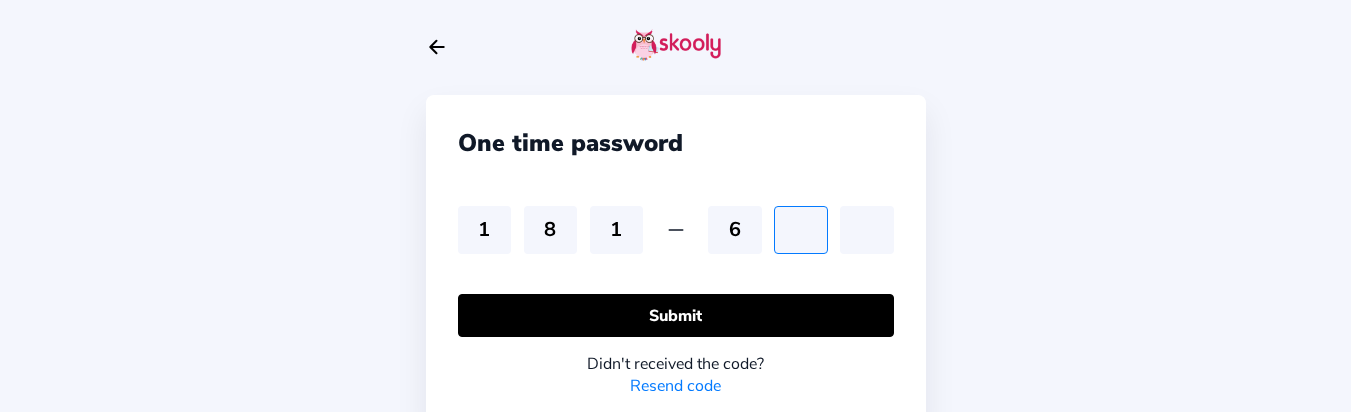 type on "1" 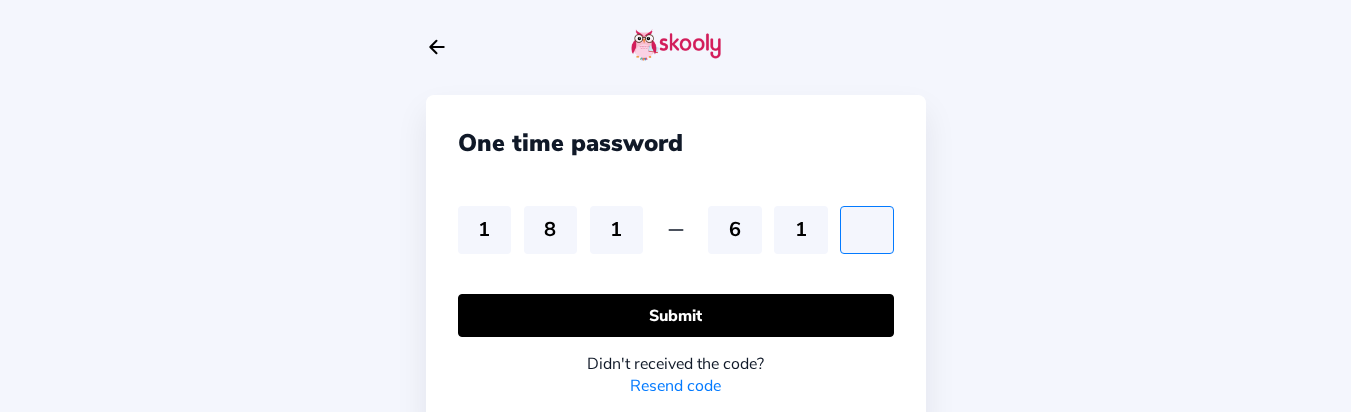 type on "8" 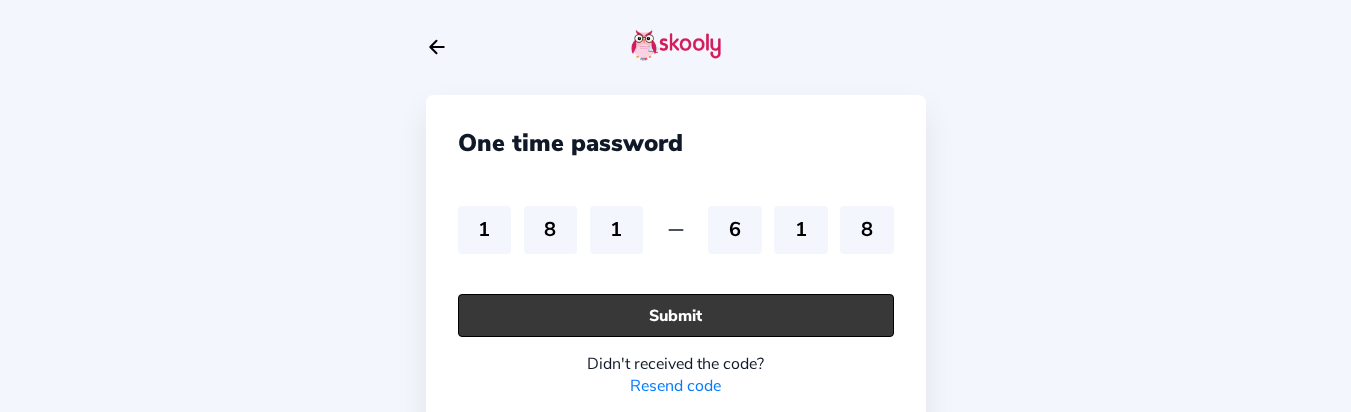 click on "Submit" 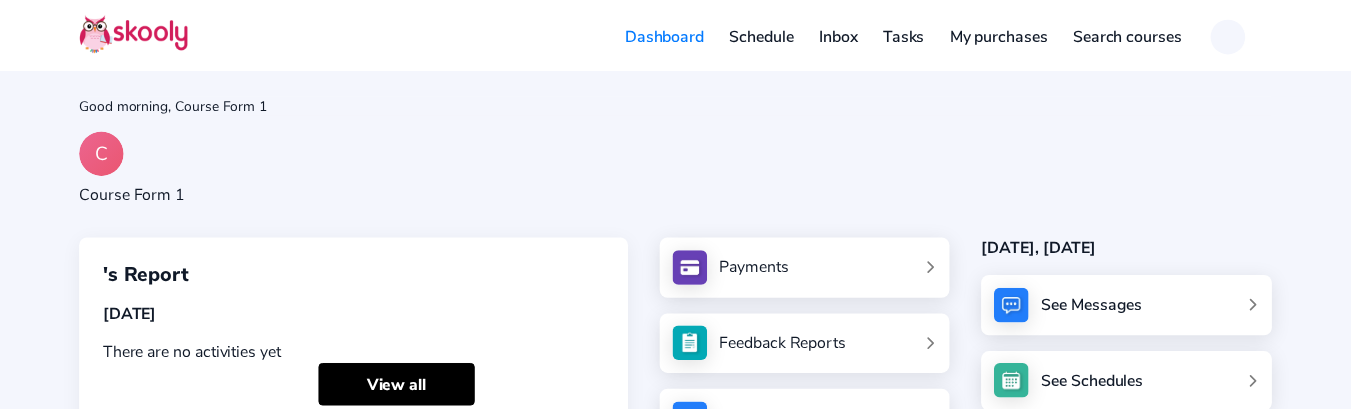 scroll, scrollTop: 0, scrollLeft: 0, axis: both 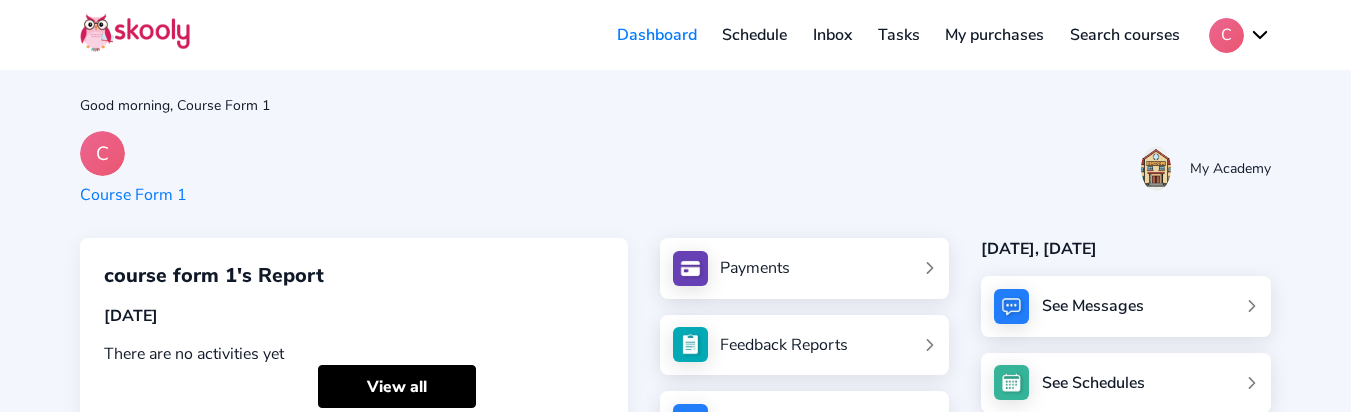 click on "C" 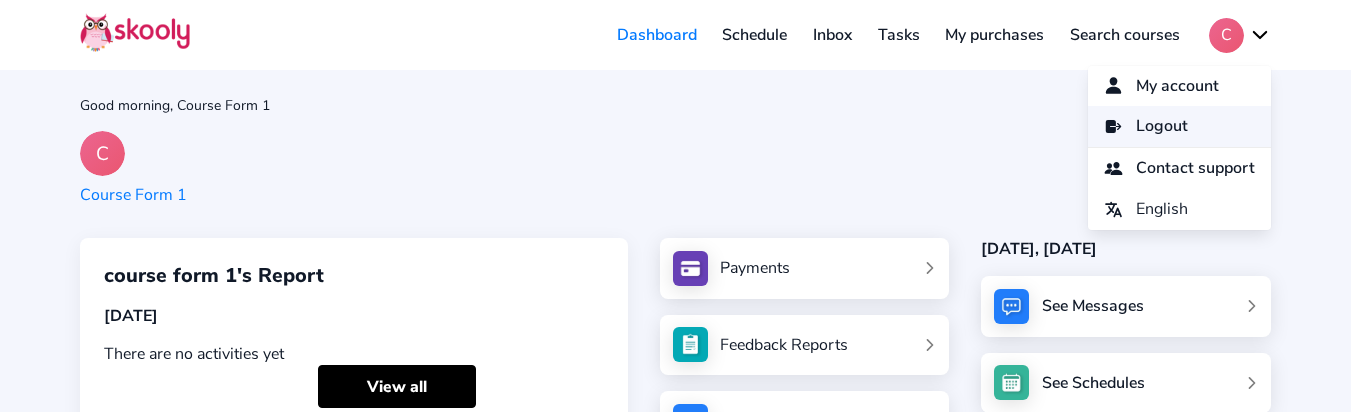 click on "Logout" 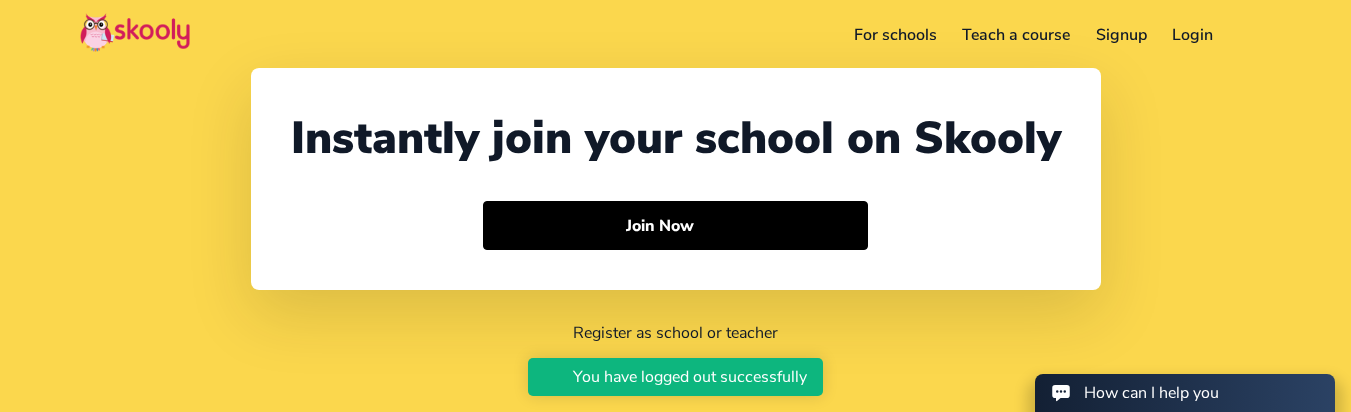 select on "91" 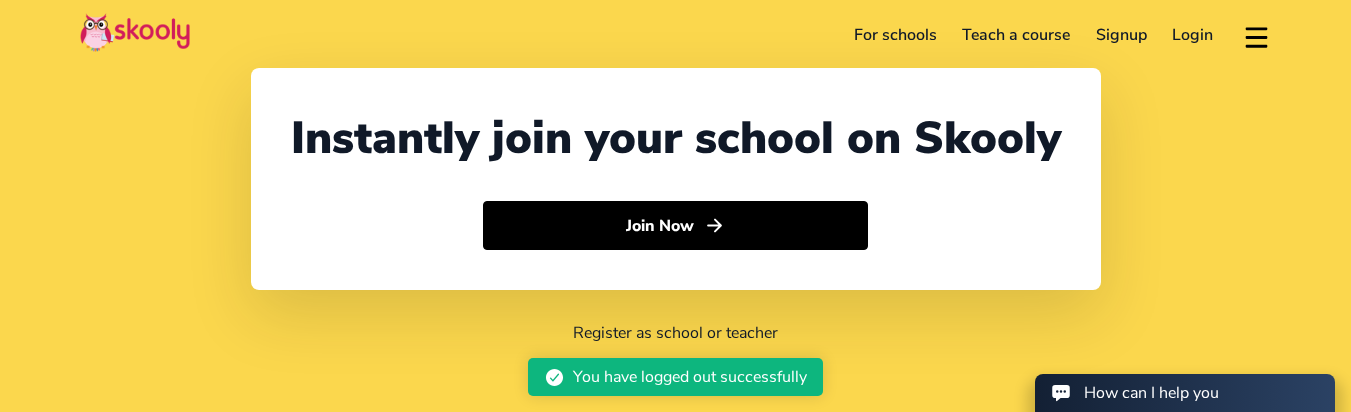 click on "Instantly join your school on Skooly  Join Now  Register as school or teacher" 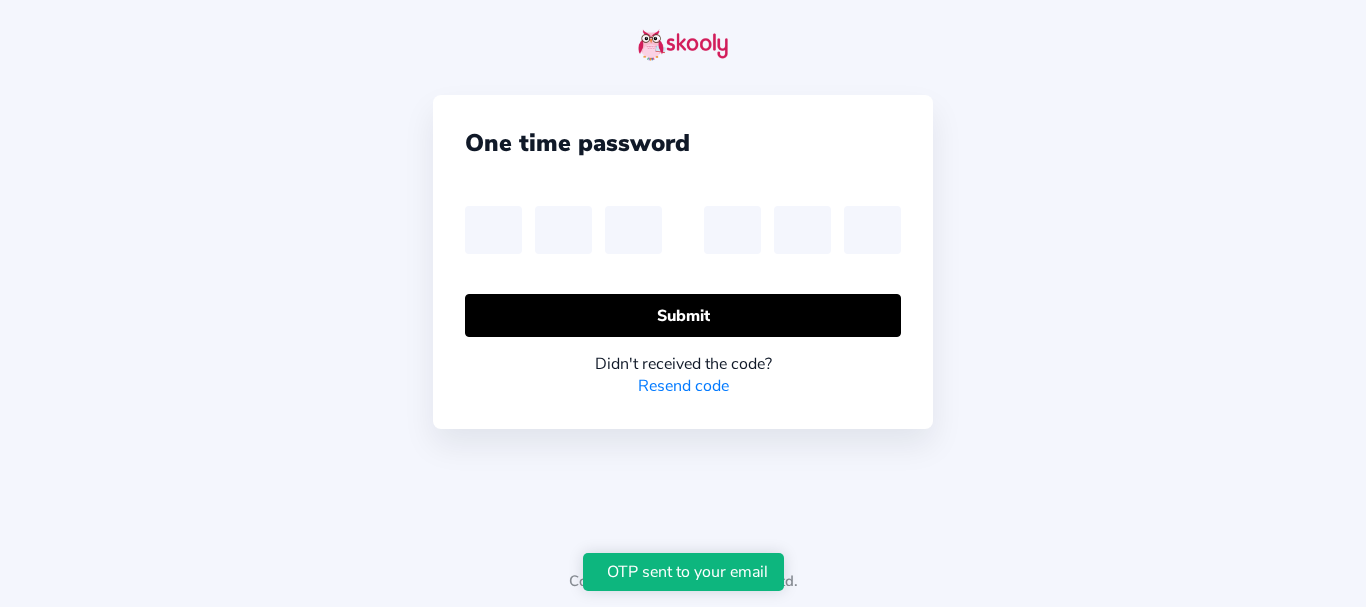 scroll, scrollTop: 0, scrollLeft: 0, axis: both 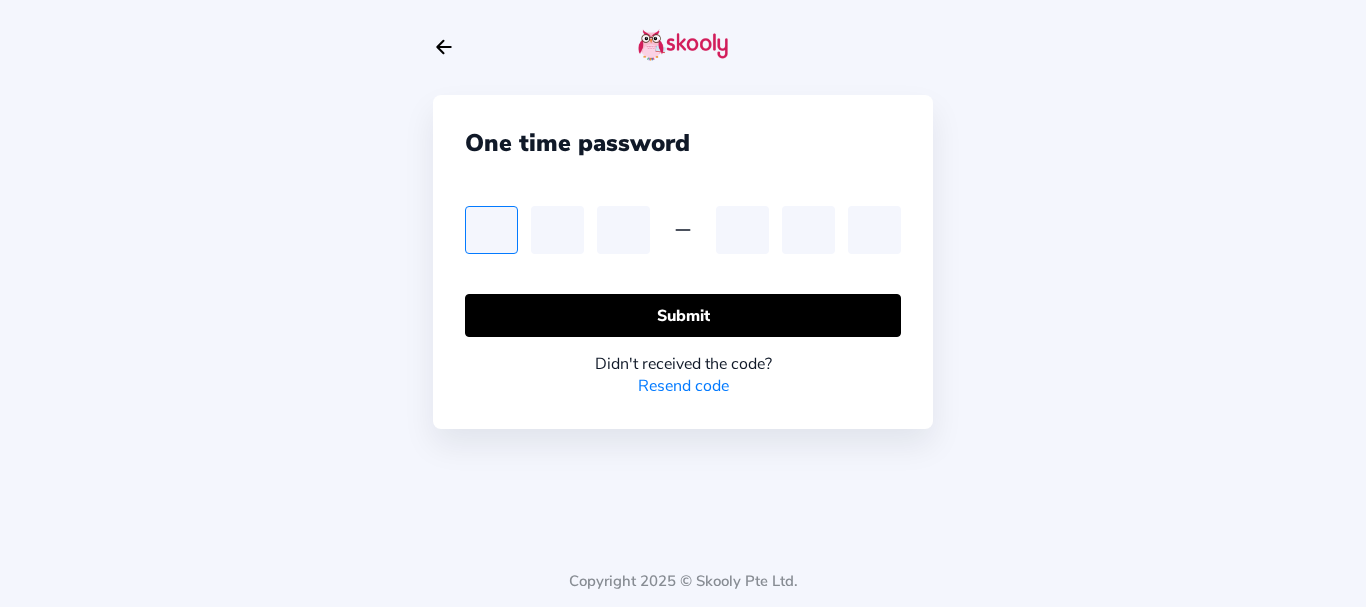 type on "0" 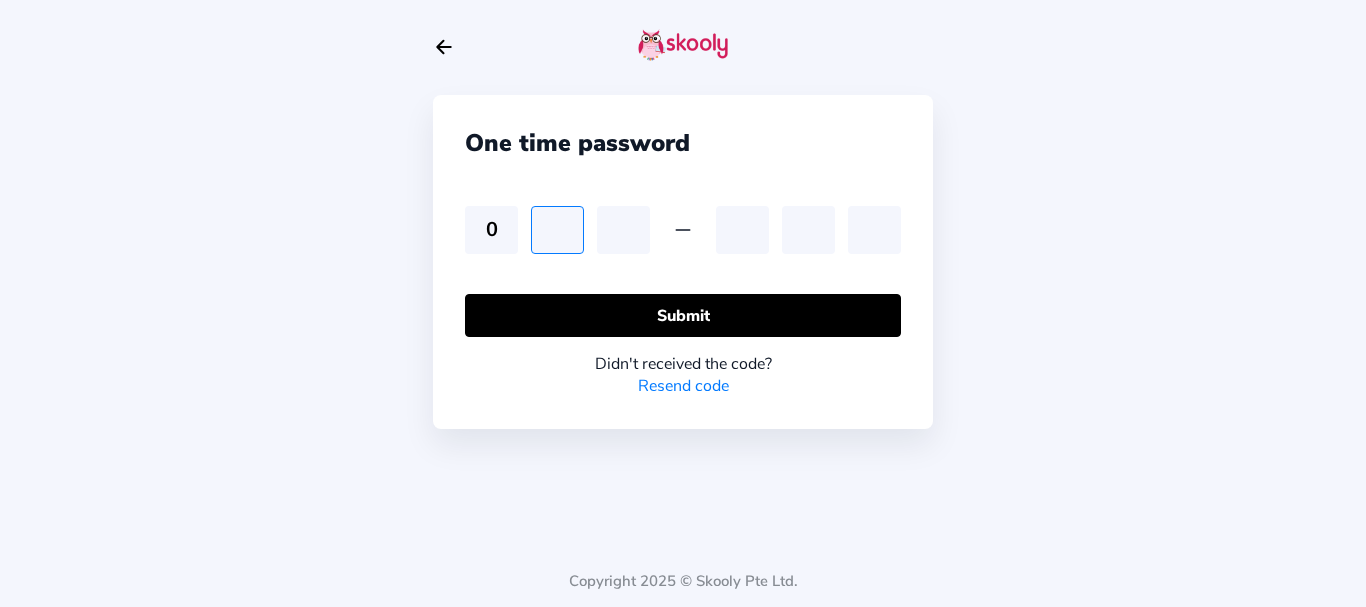 type on "8" 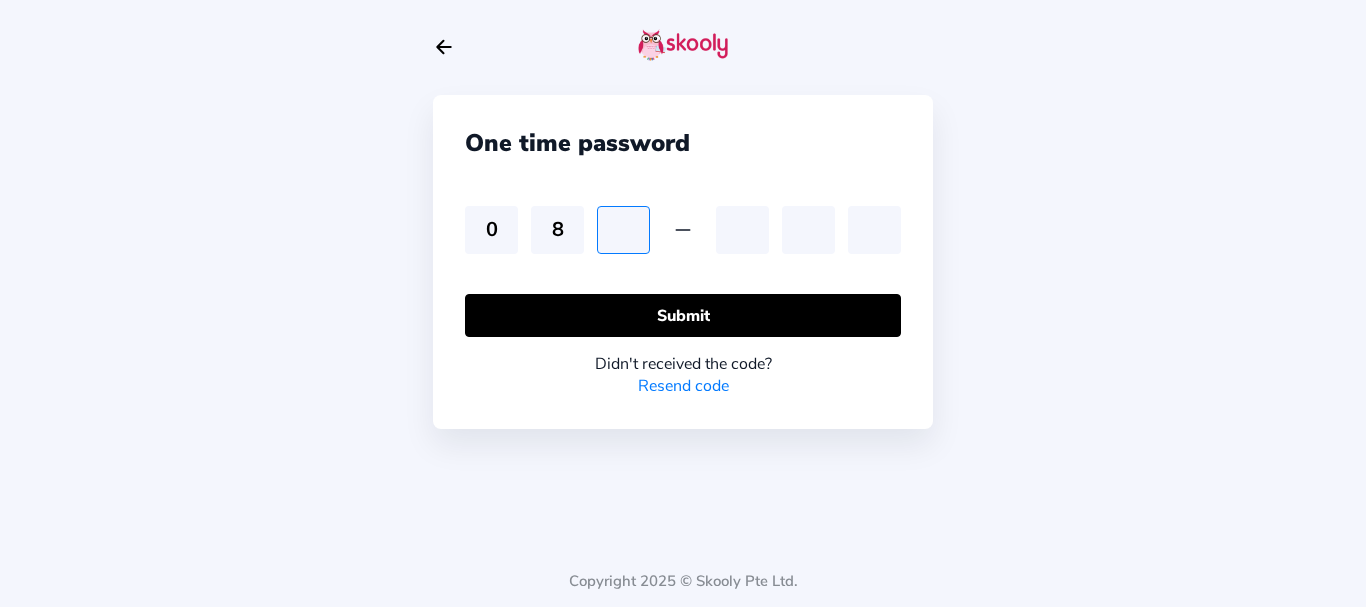 type on "9" 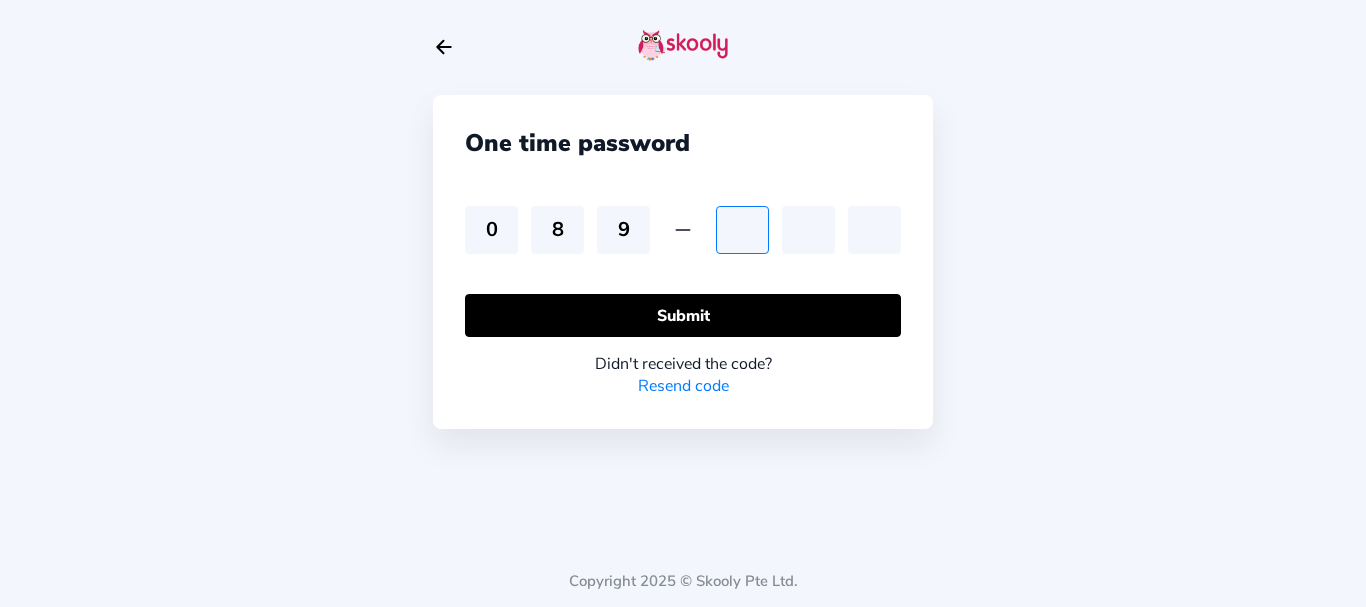 type on "4" 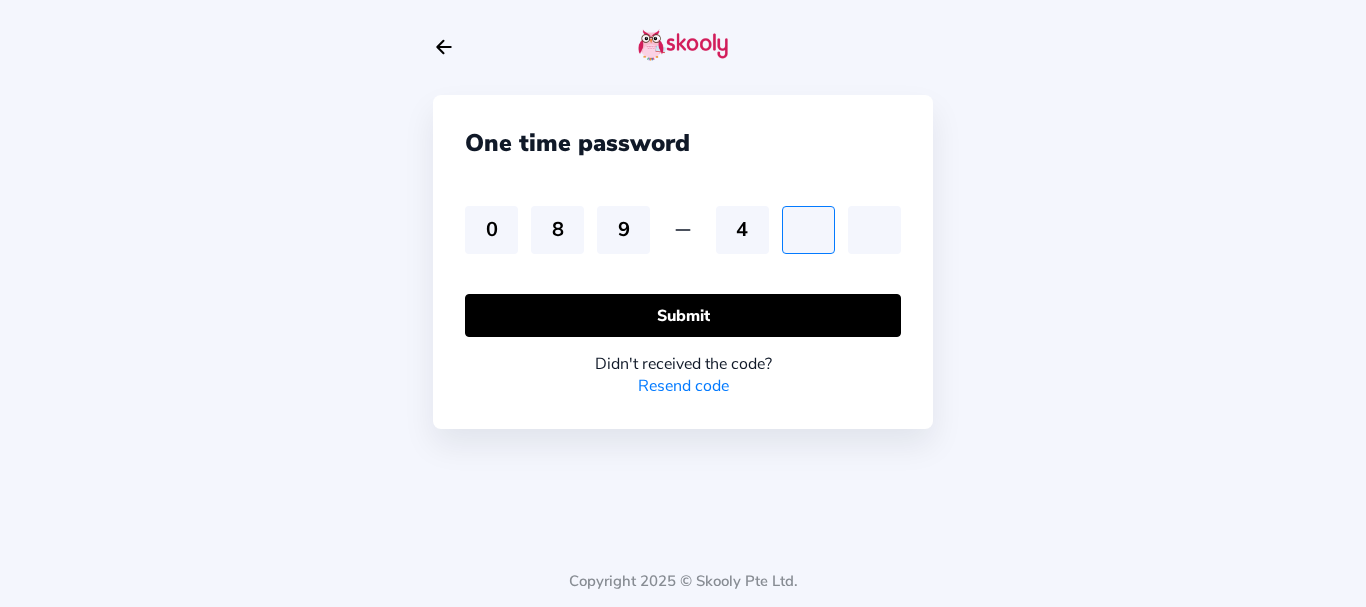 type on "5" 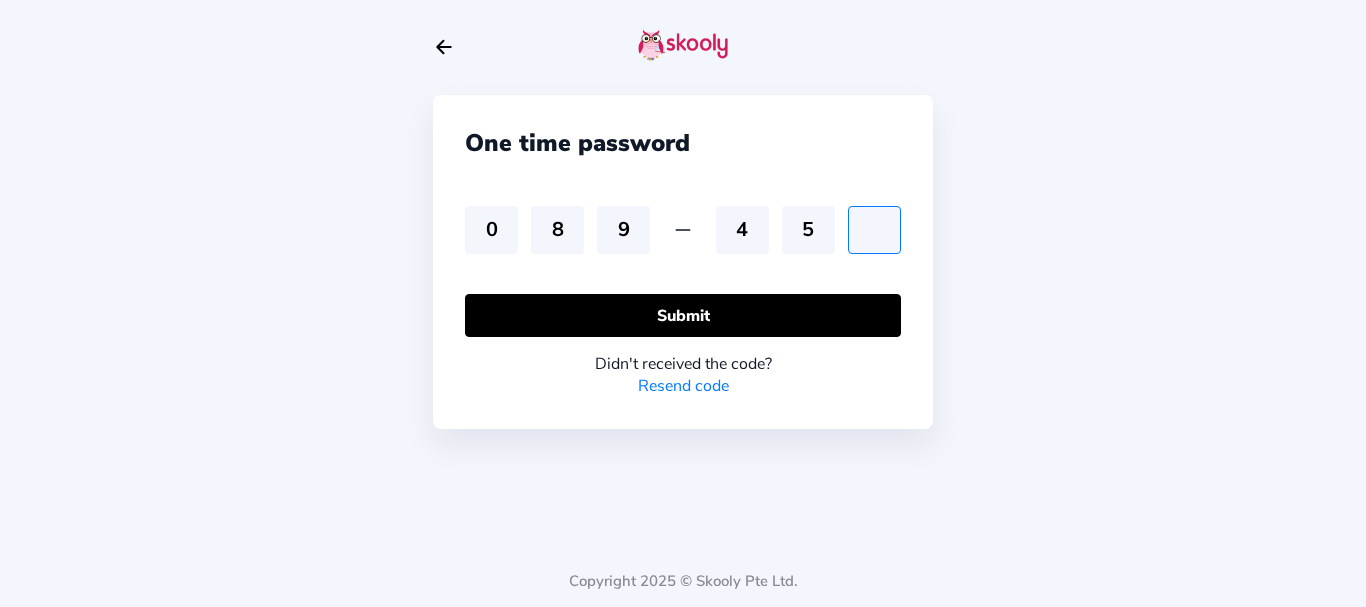 type on "7" 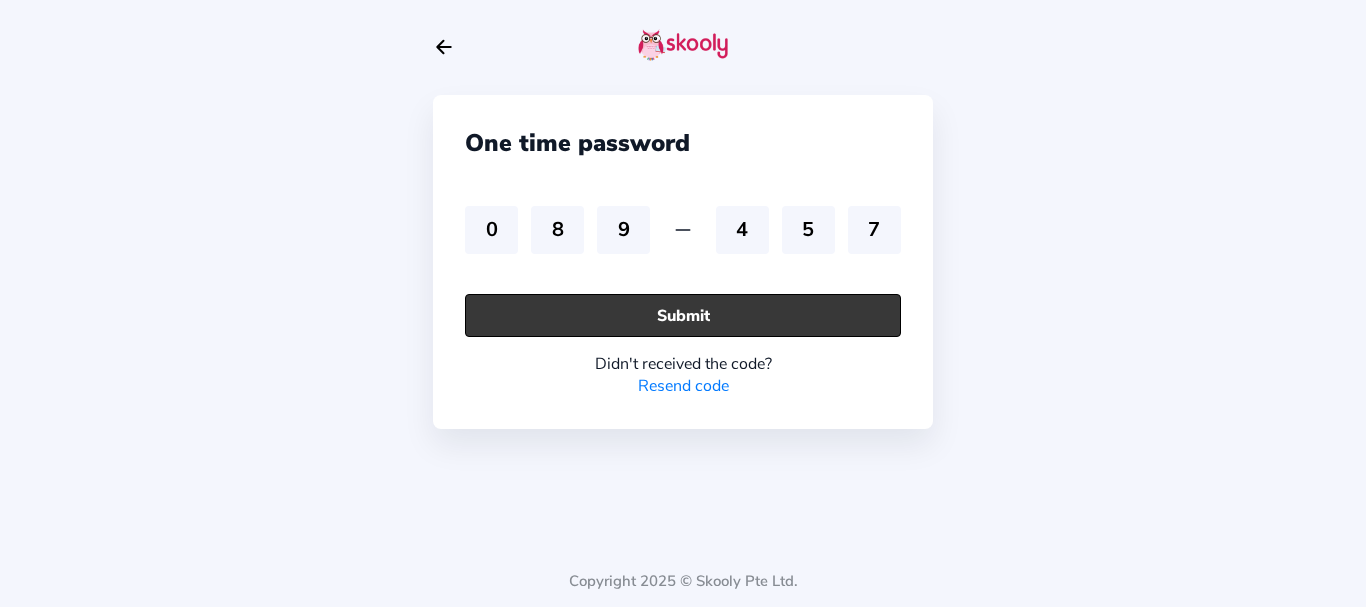 click on "Submit" 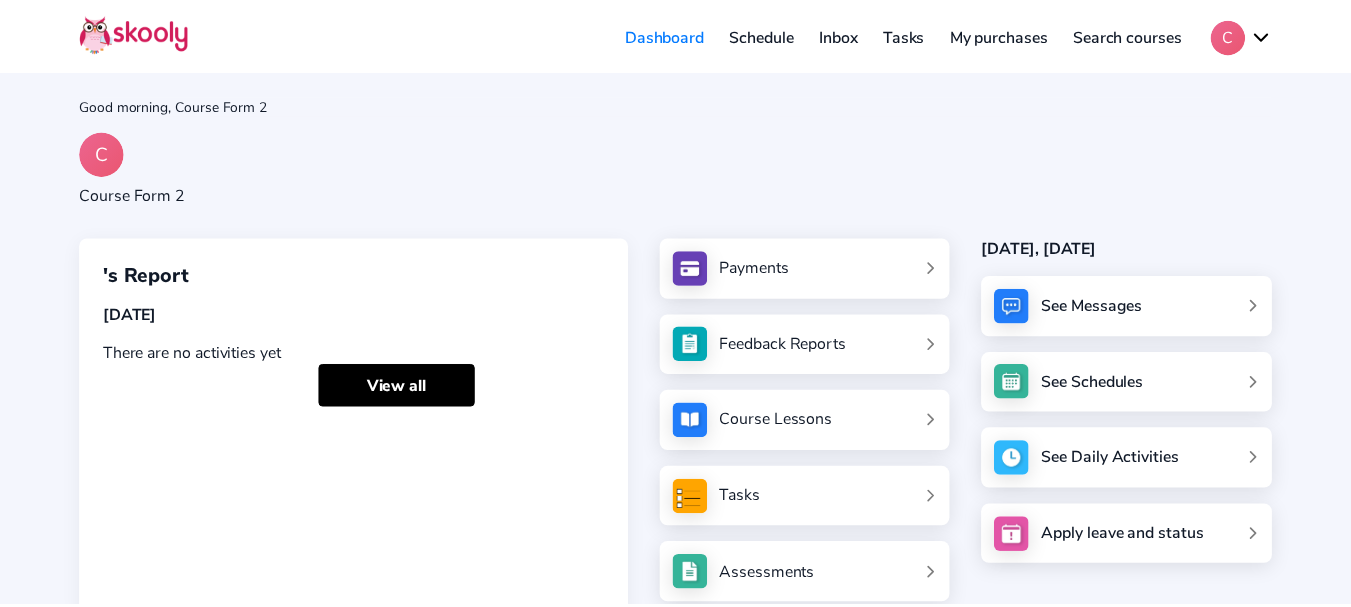 scroll, scrollTop: 0, scrollLeft: 0, axis: both 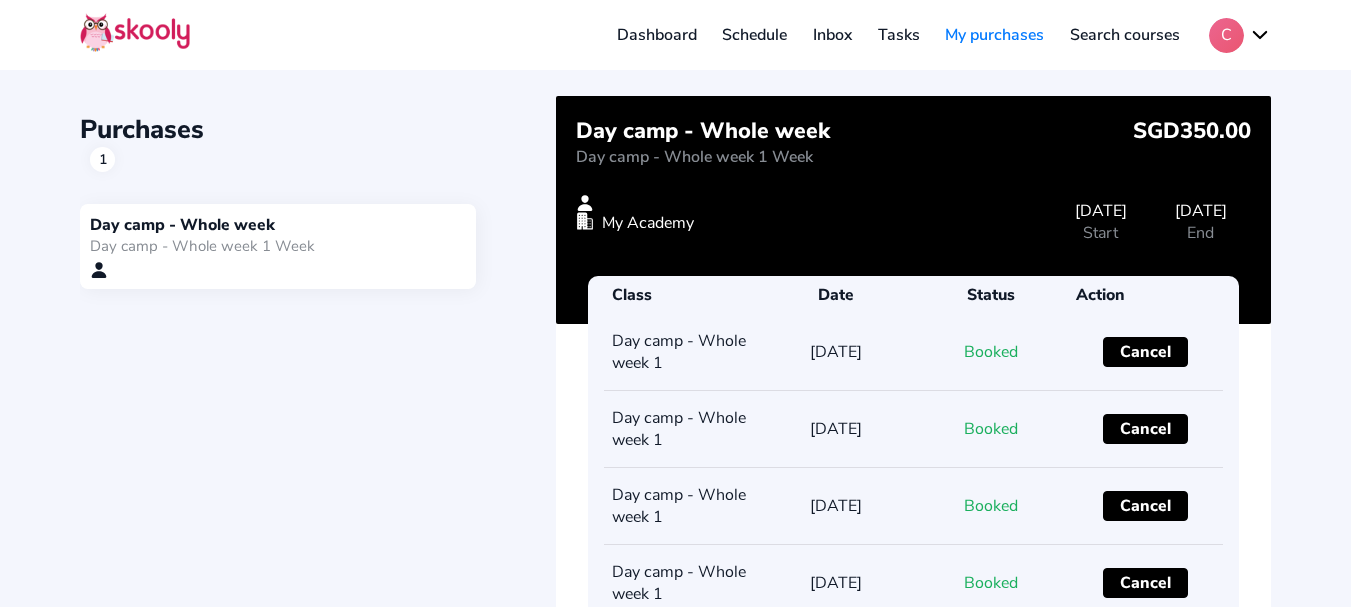click on "C" 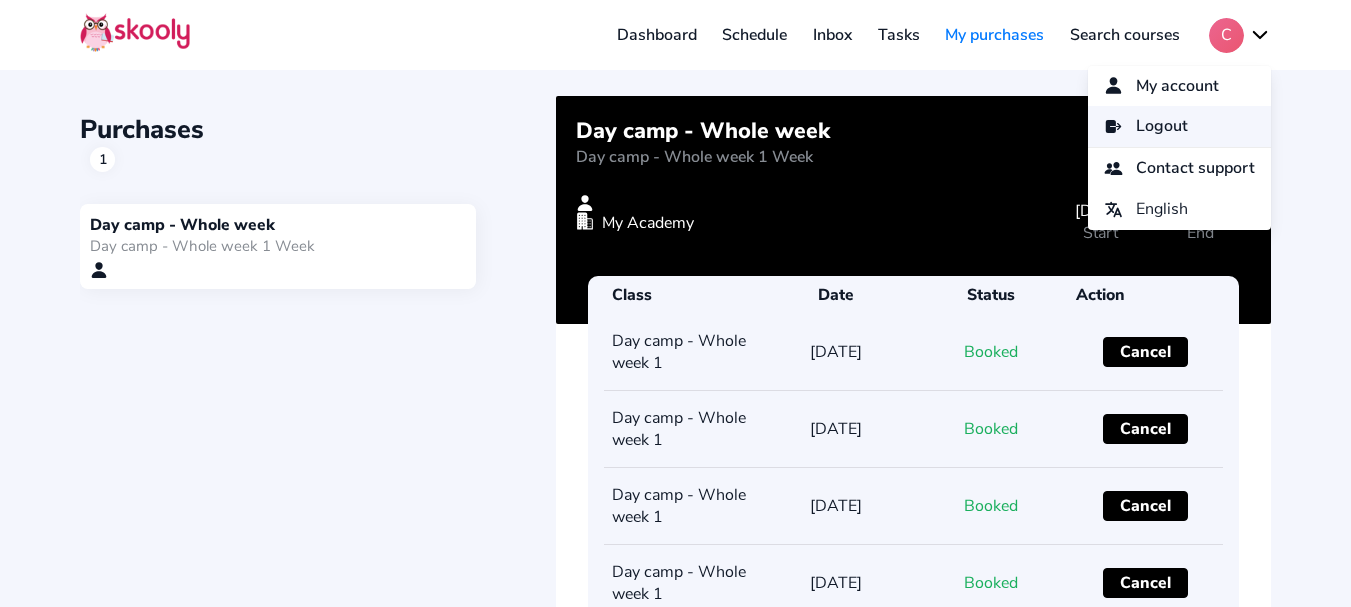 click on "Logout" 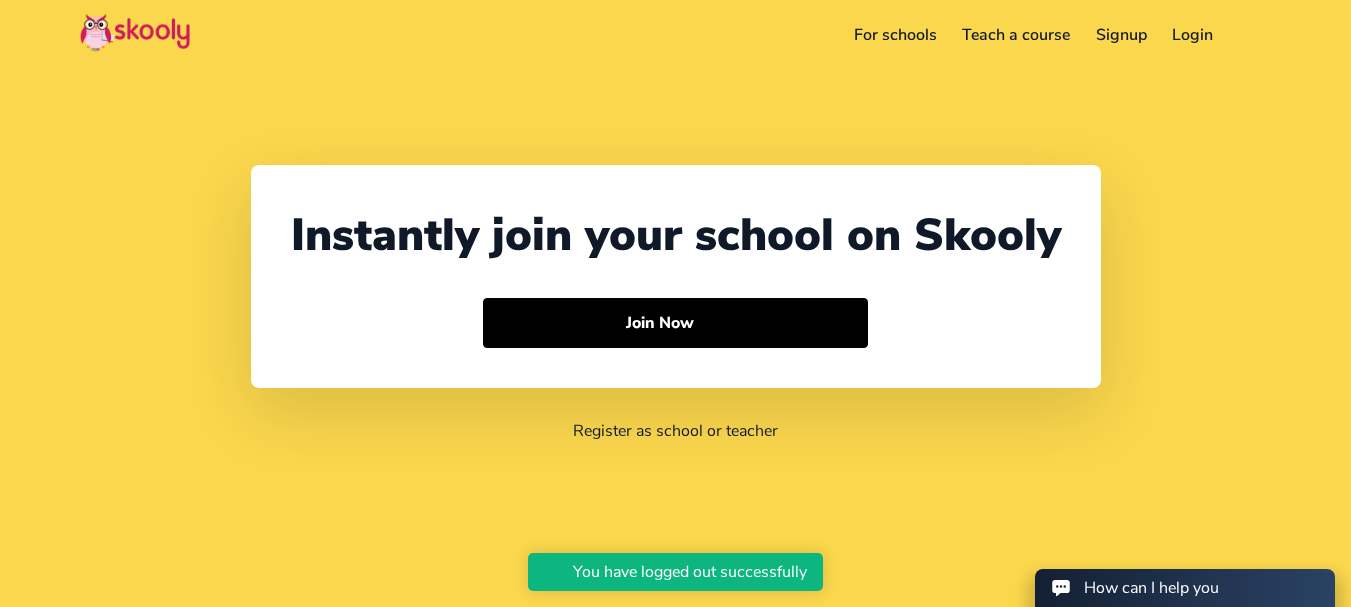 select on "91" 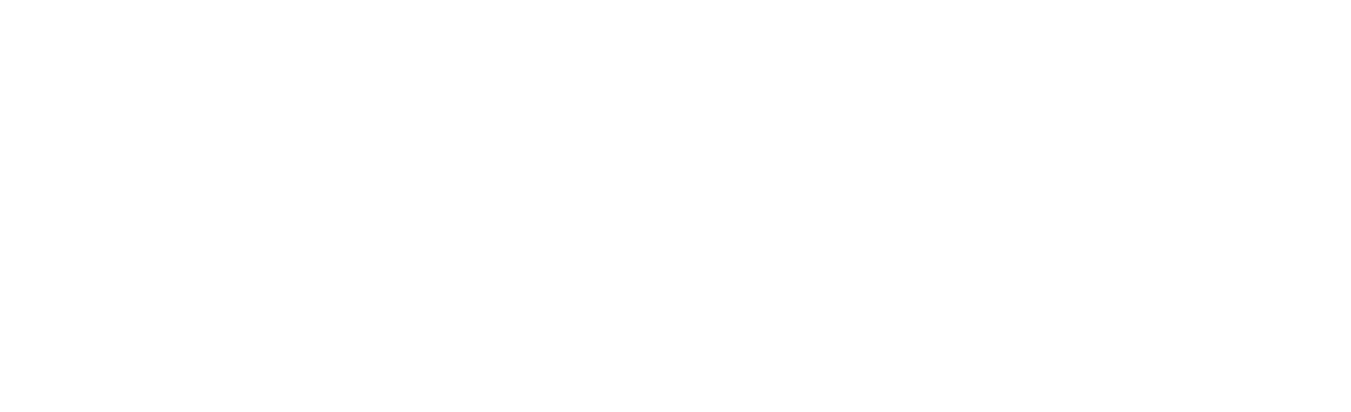 scroll, scrollTop: 0, scrollLeft: 0, axis: both 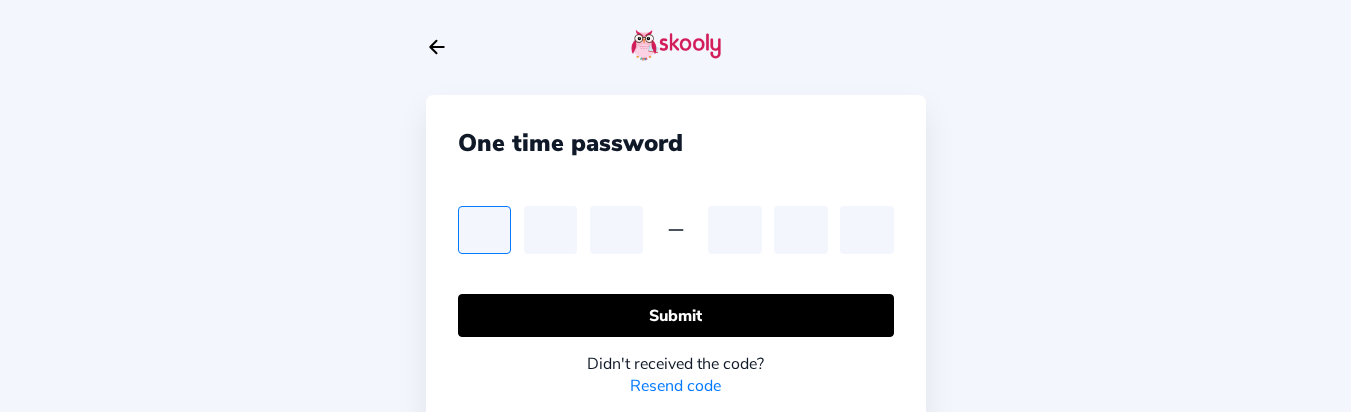 type on "7" 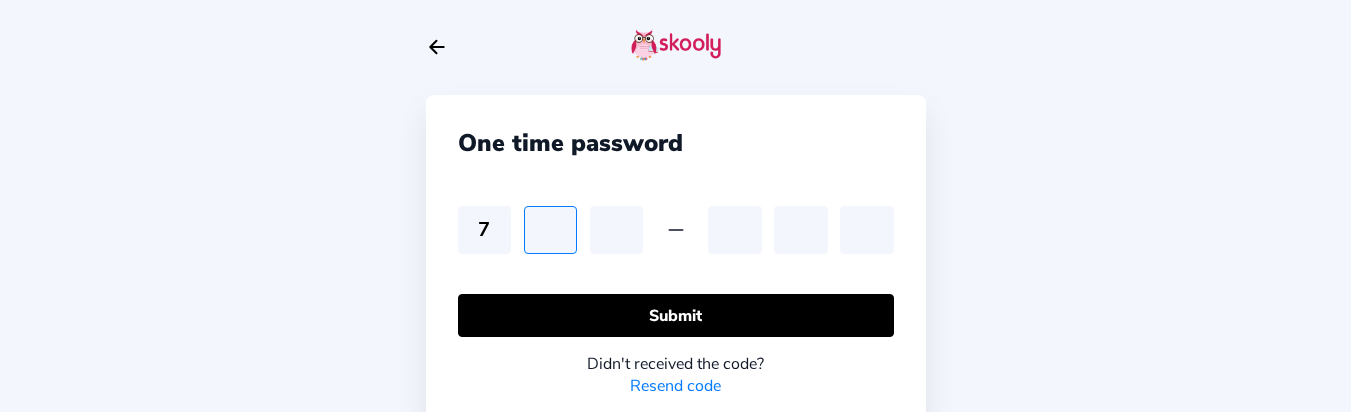 type on "1" 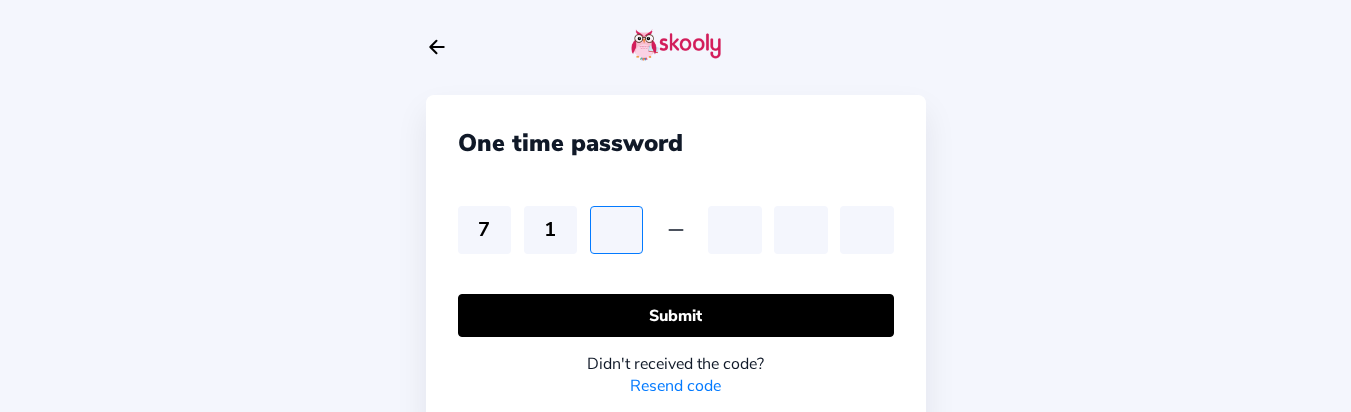 type on "5" 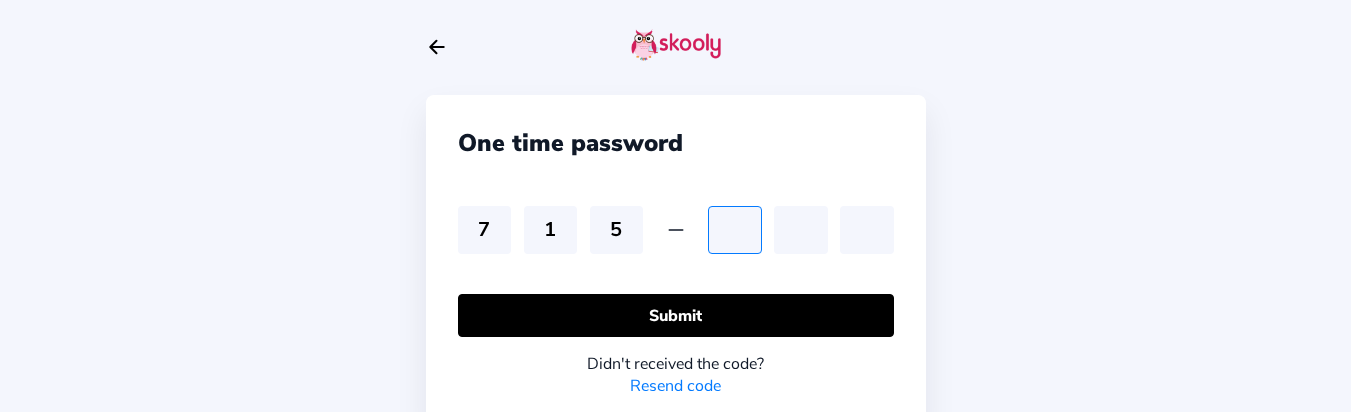 type on "2" 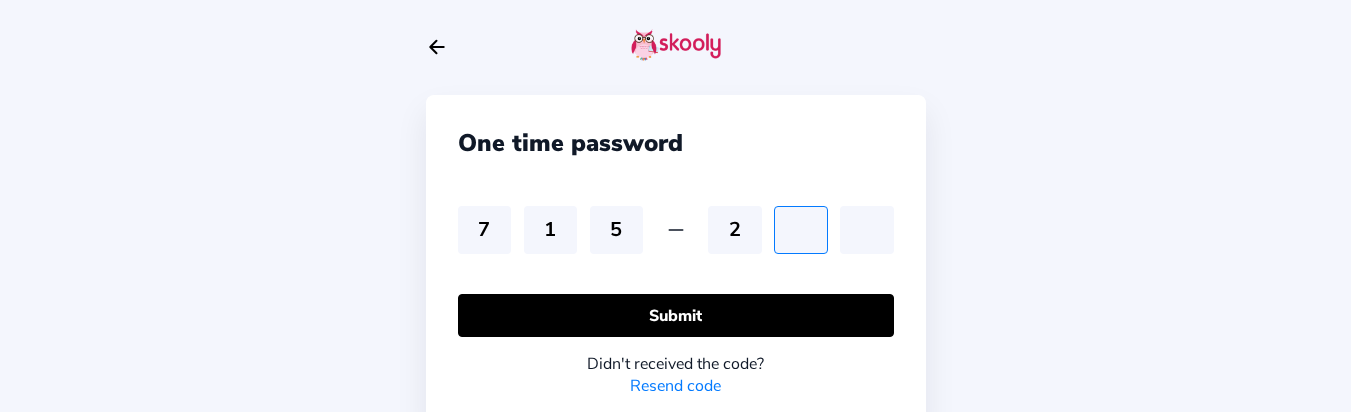 type on "4" 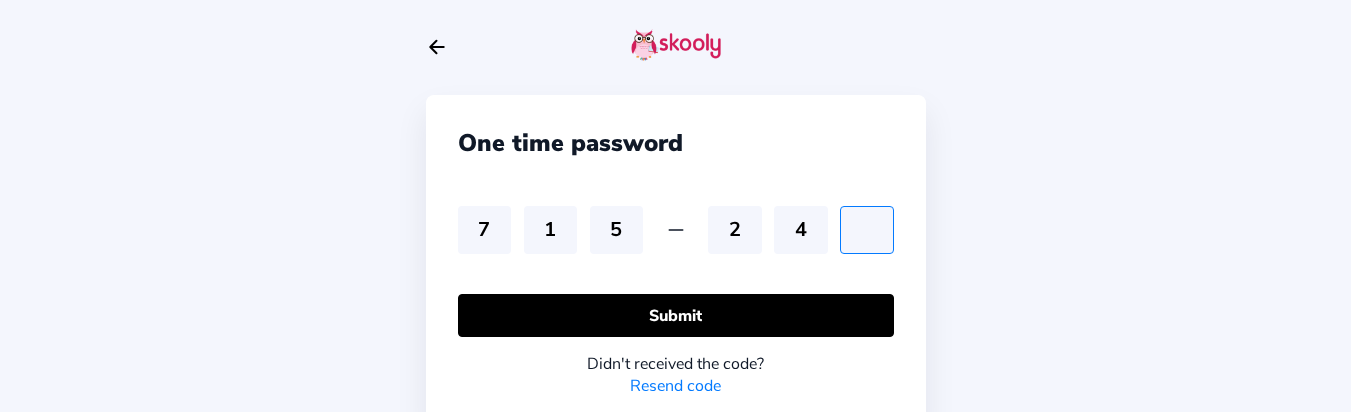 type on "0" 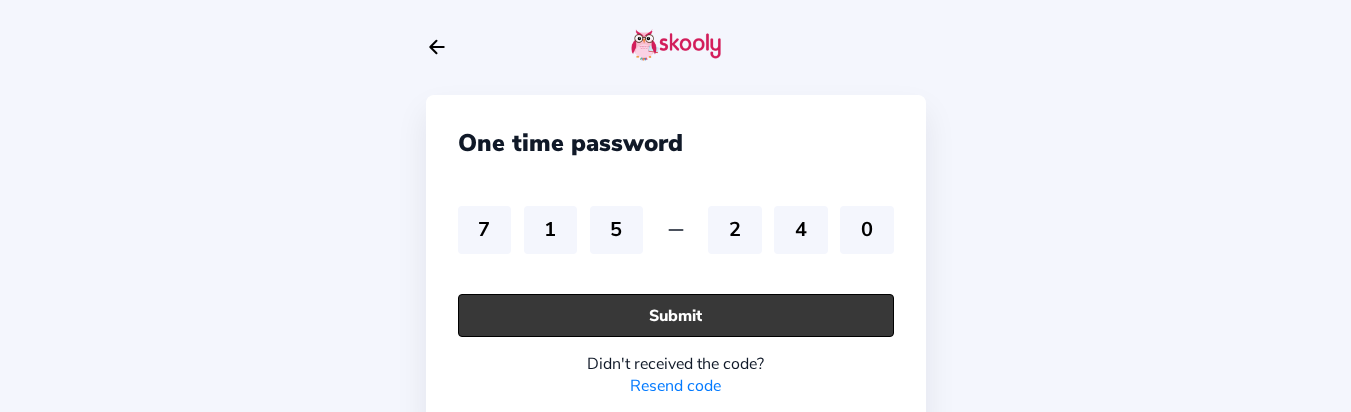 click on "Submit" 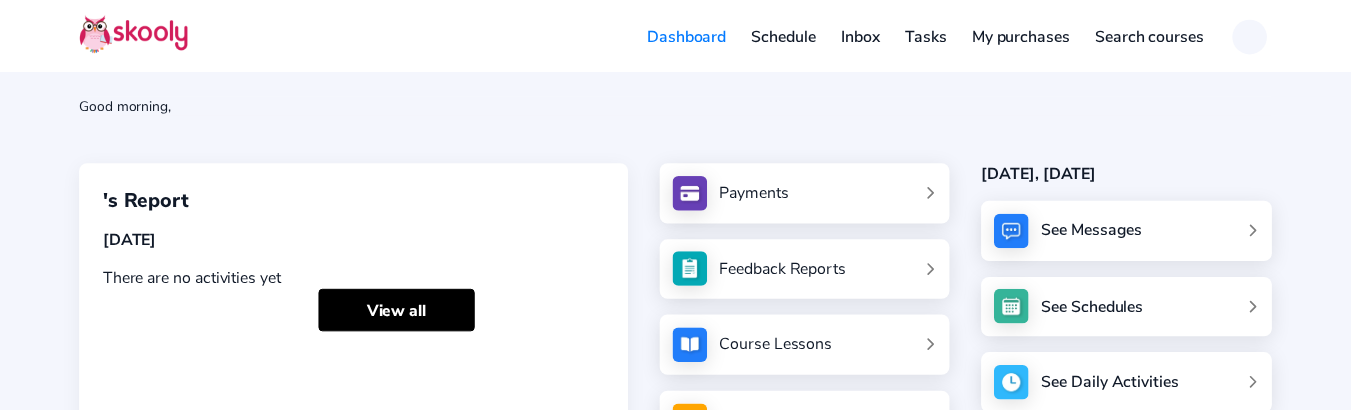 scroll, scrollTop: 0, scrollLeft: 0, axis: both 